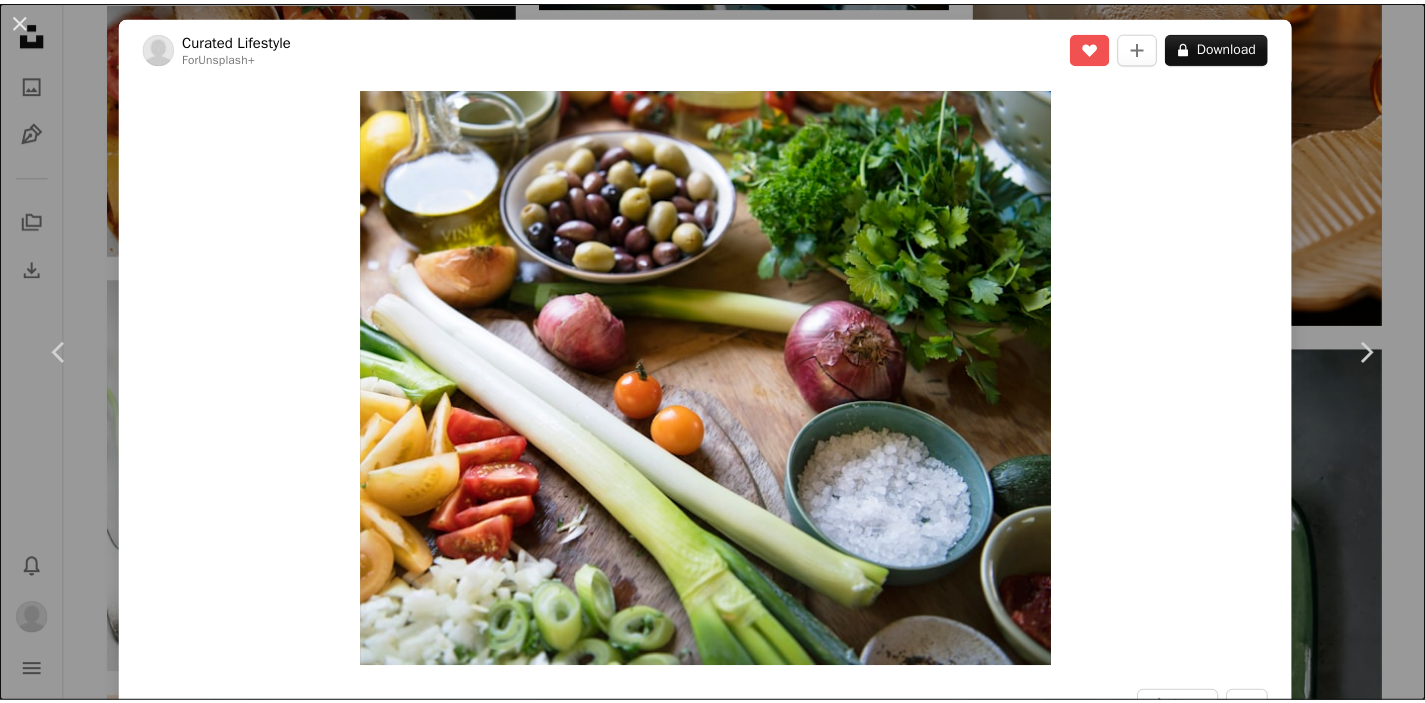 scroll, scrollTop: 1425, scrollLeft: 0, axis: vertical 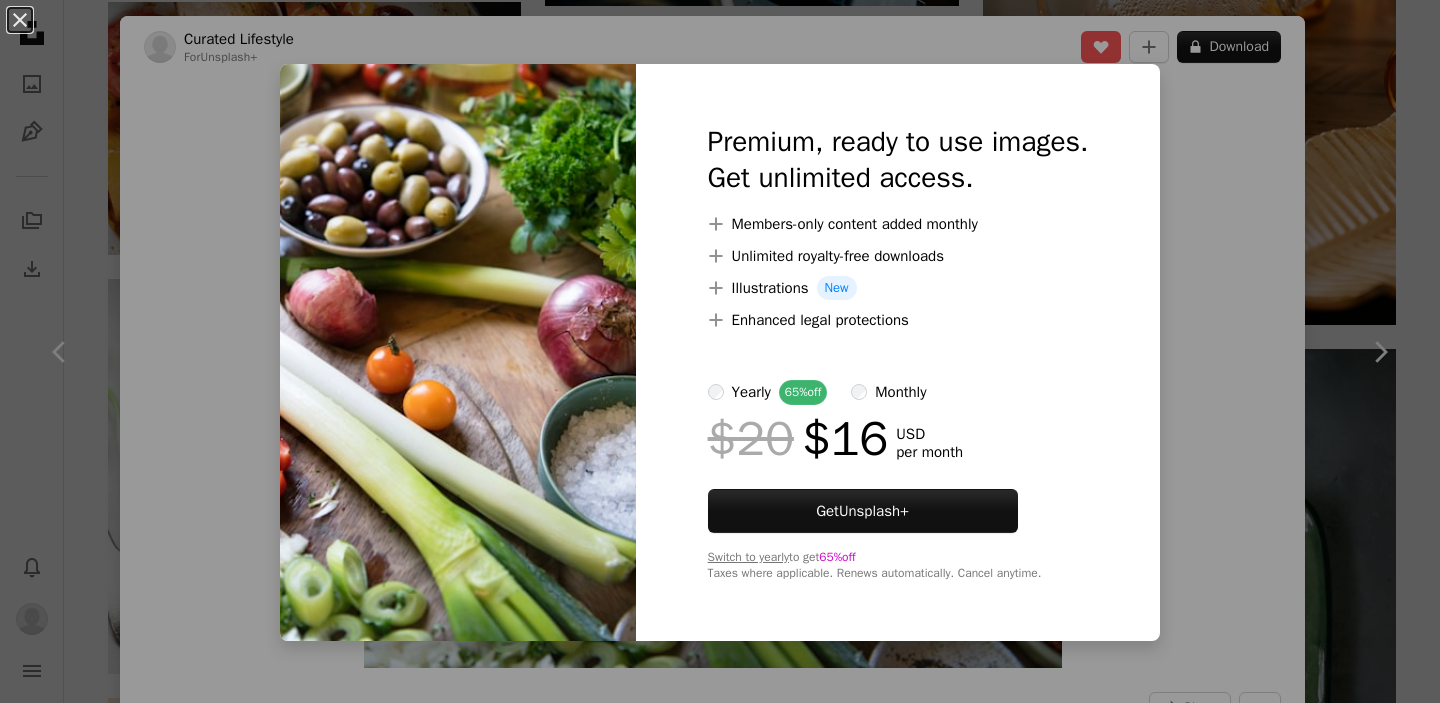 click on "An X shape Premium, ready to use images. Get unlimited access. A plus sign Members-only content added monthly A plus sign Unlimited royalty-free downloads A plus sign Illustrations  New A plus sign Enhanced legal protections yearly 65%  off monthly $20   $16 USD per month Get  Unsplash+ Switch to yearly  to get  65%  off Taxes where applicable. Renews automatically. Cancel anytime." at bounding box center [720, 351] 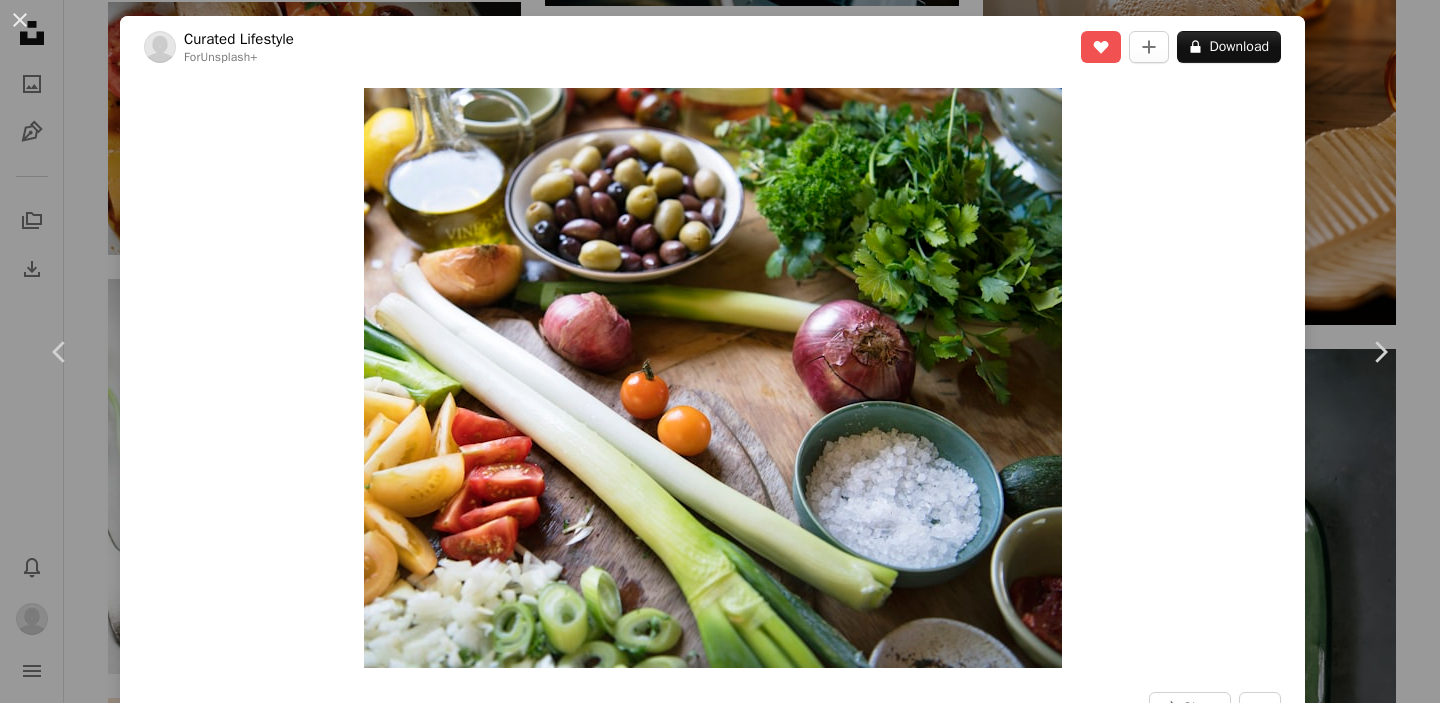 click on "Zoom in" at bounding box center (712, 378) 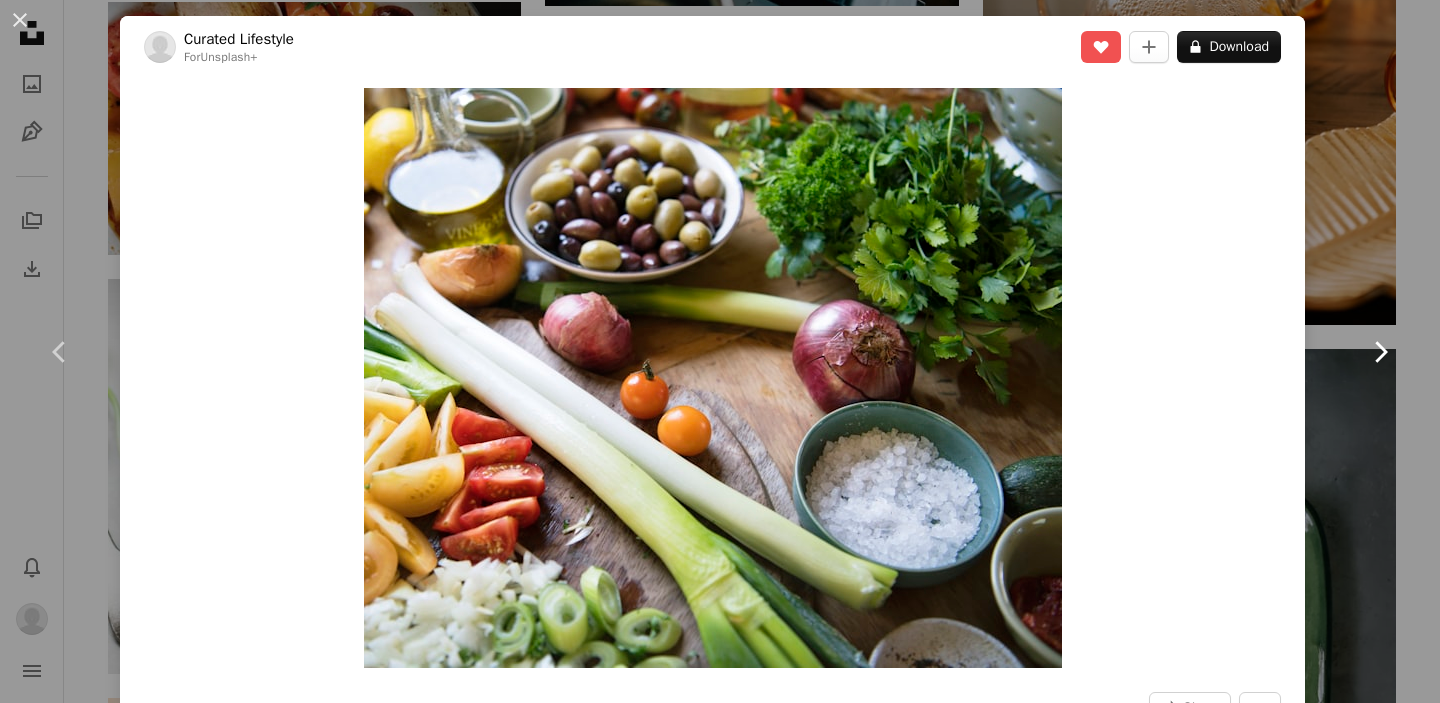 click on "Chevron right" at bounding box center [1380, 352] 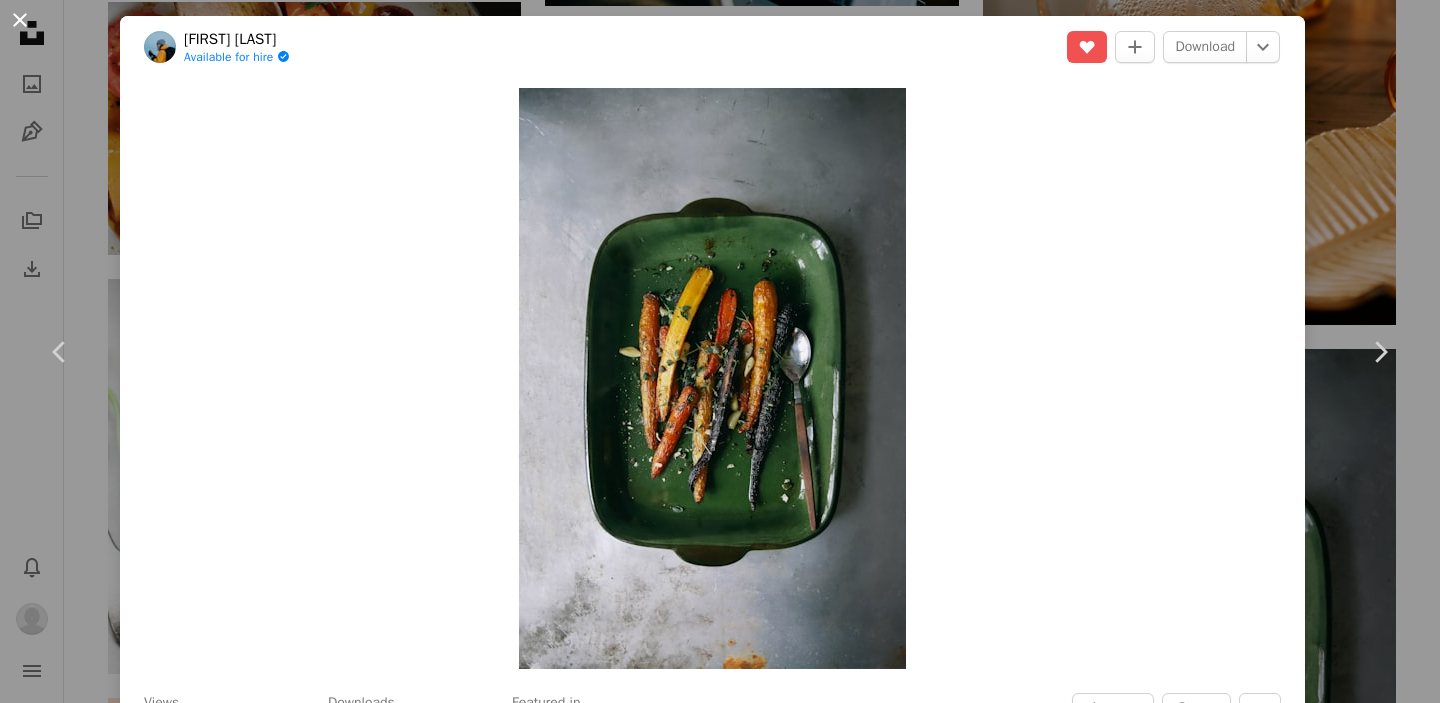 click on "An X shape" at bounding box center [20, 20] 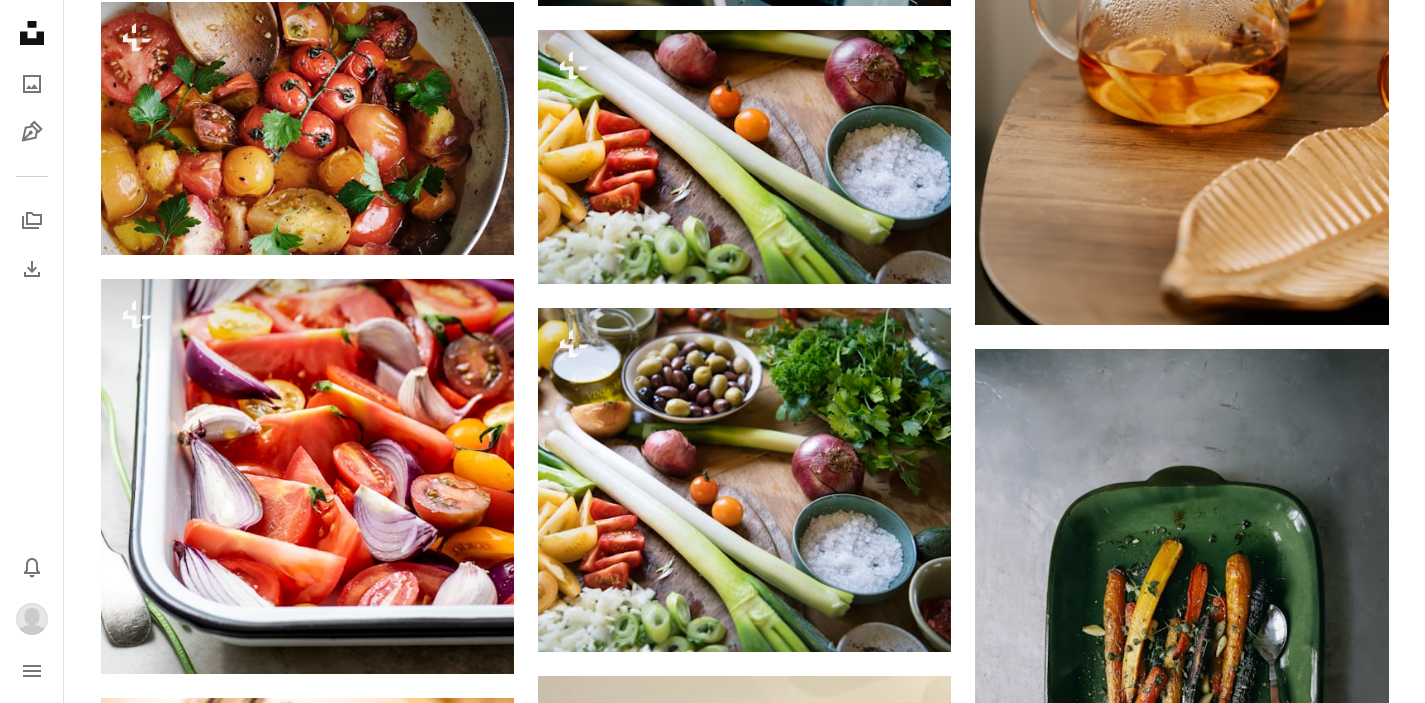 scroll, scrollTop: 0, scrollLeft: 0, axis: both 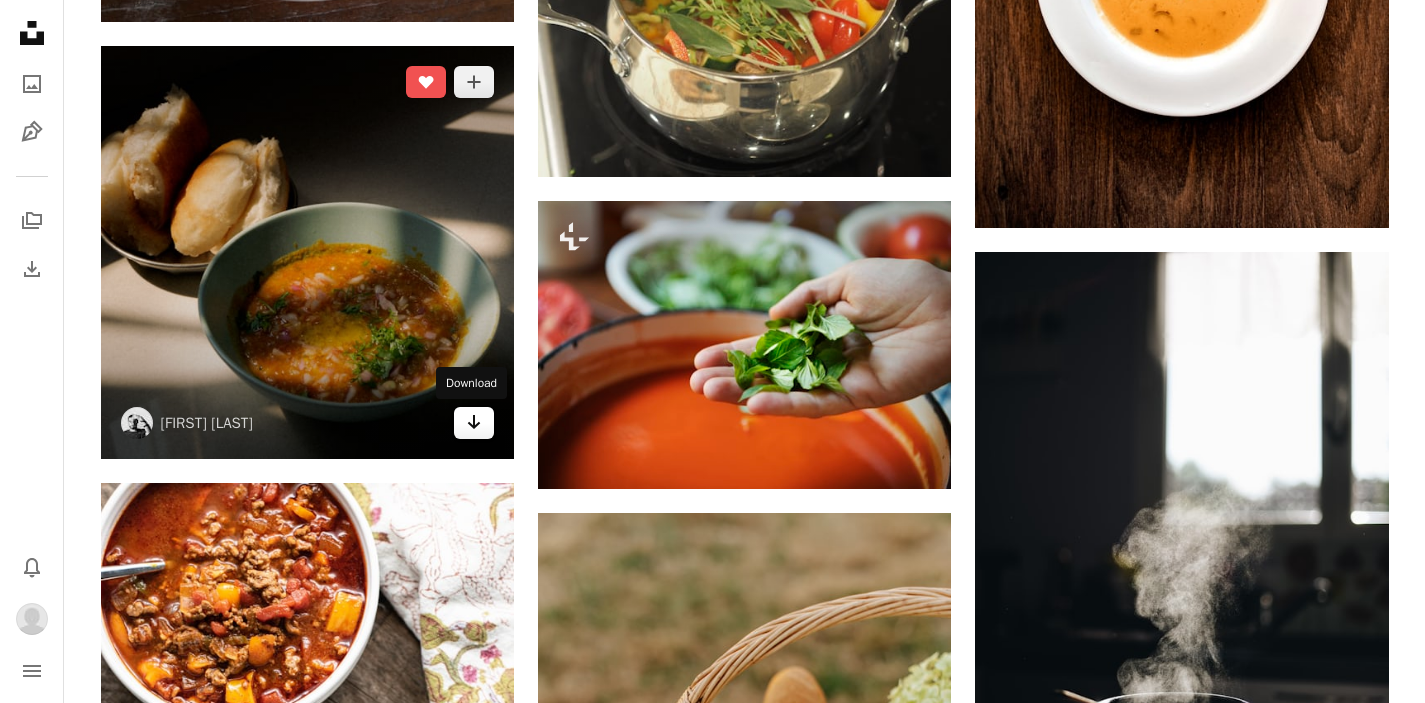 click on "Arrow pointing down" 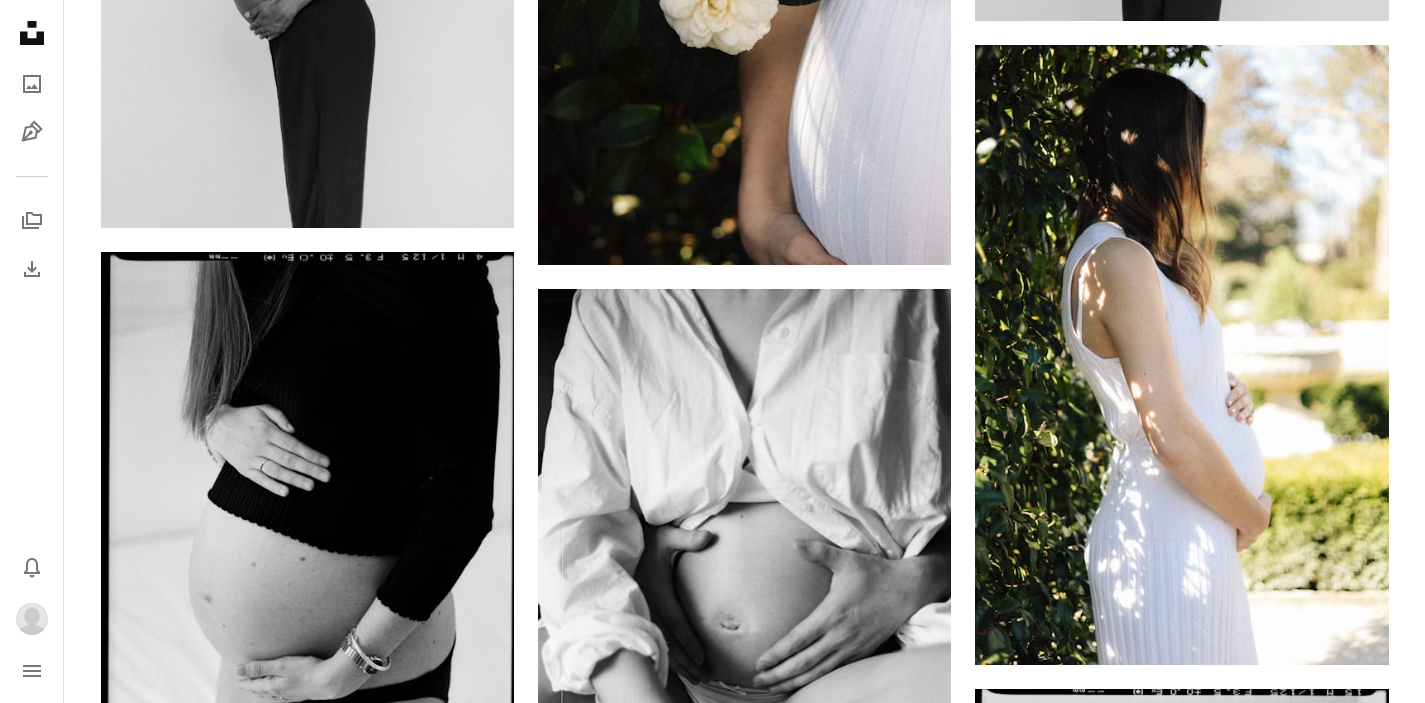 scroll, scrollTop: 12606, scrollLeft: 0, axis: vertical 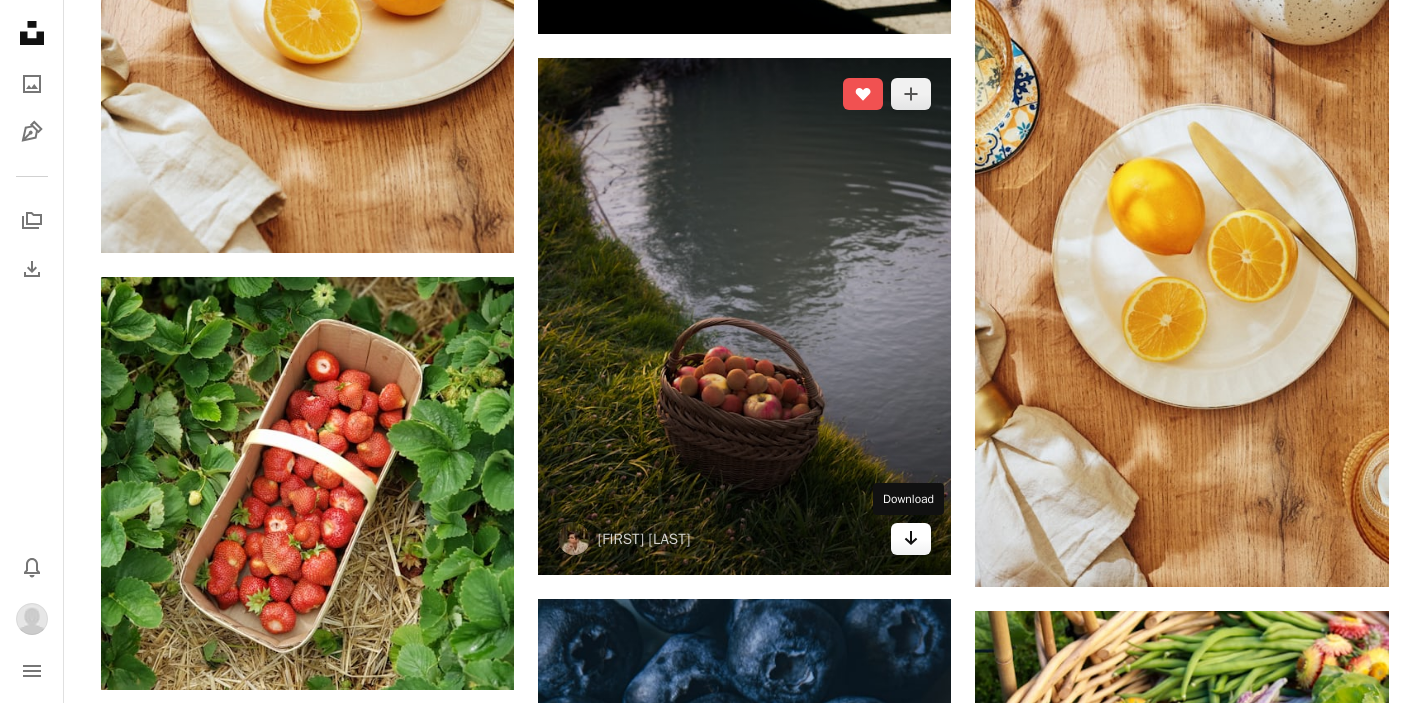 click on "Arrow pointing down" at bounding box center [911, 539] 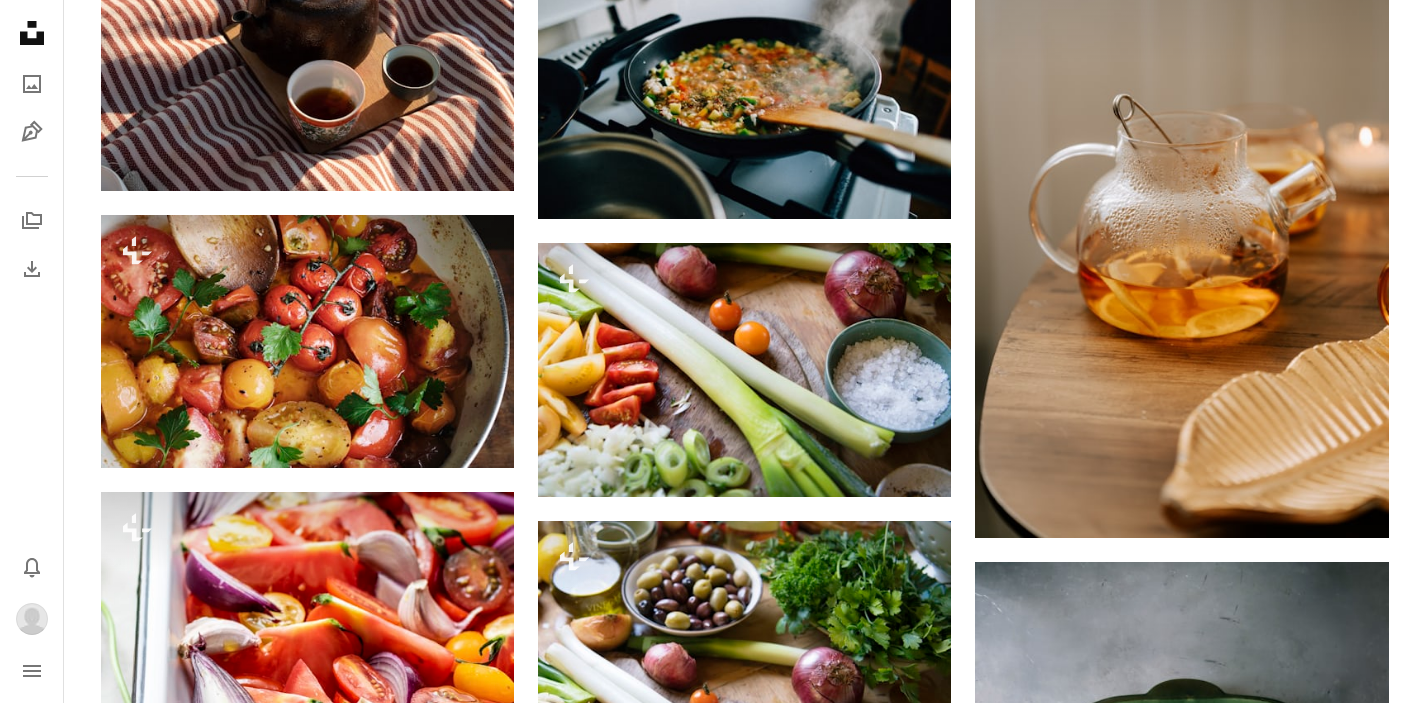 scroll, scrollTop: 1182, scrollLeft: 0, axis: vertical 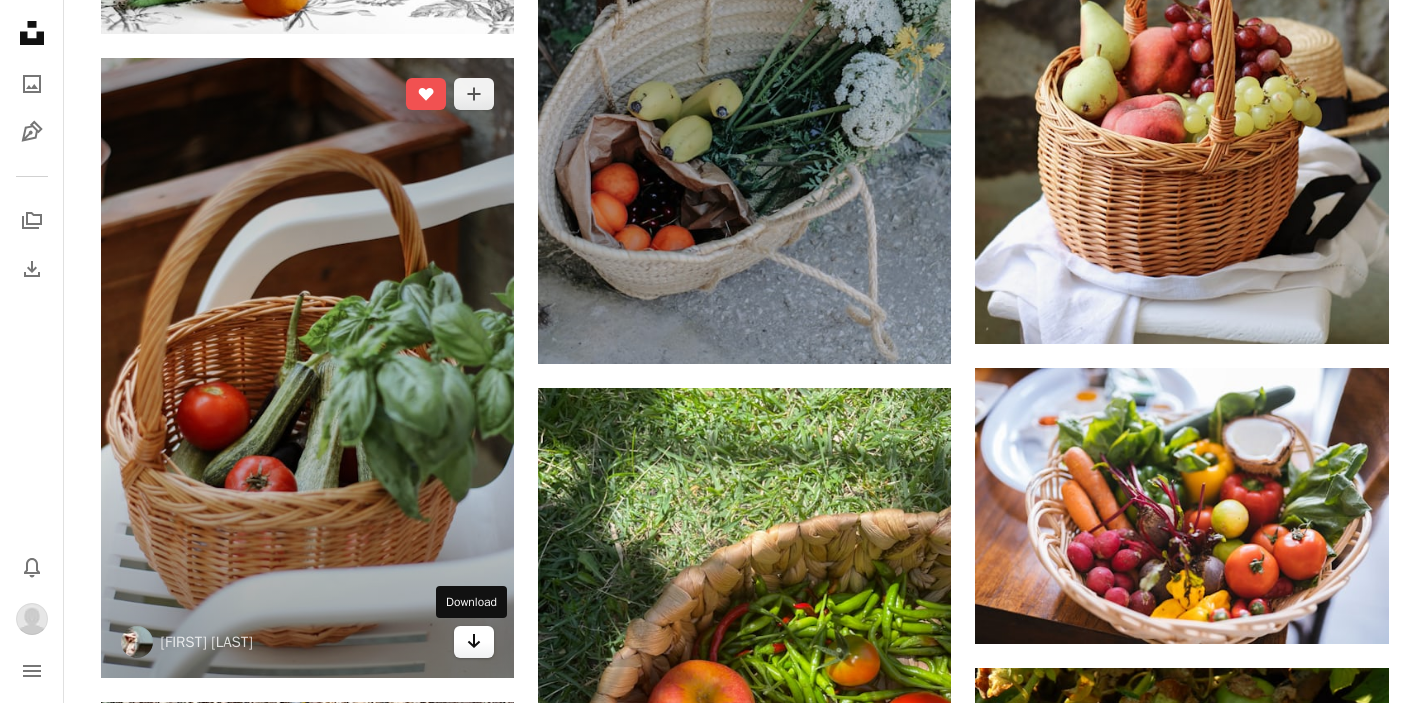 click on "Arrow pointing down" 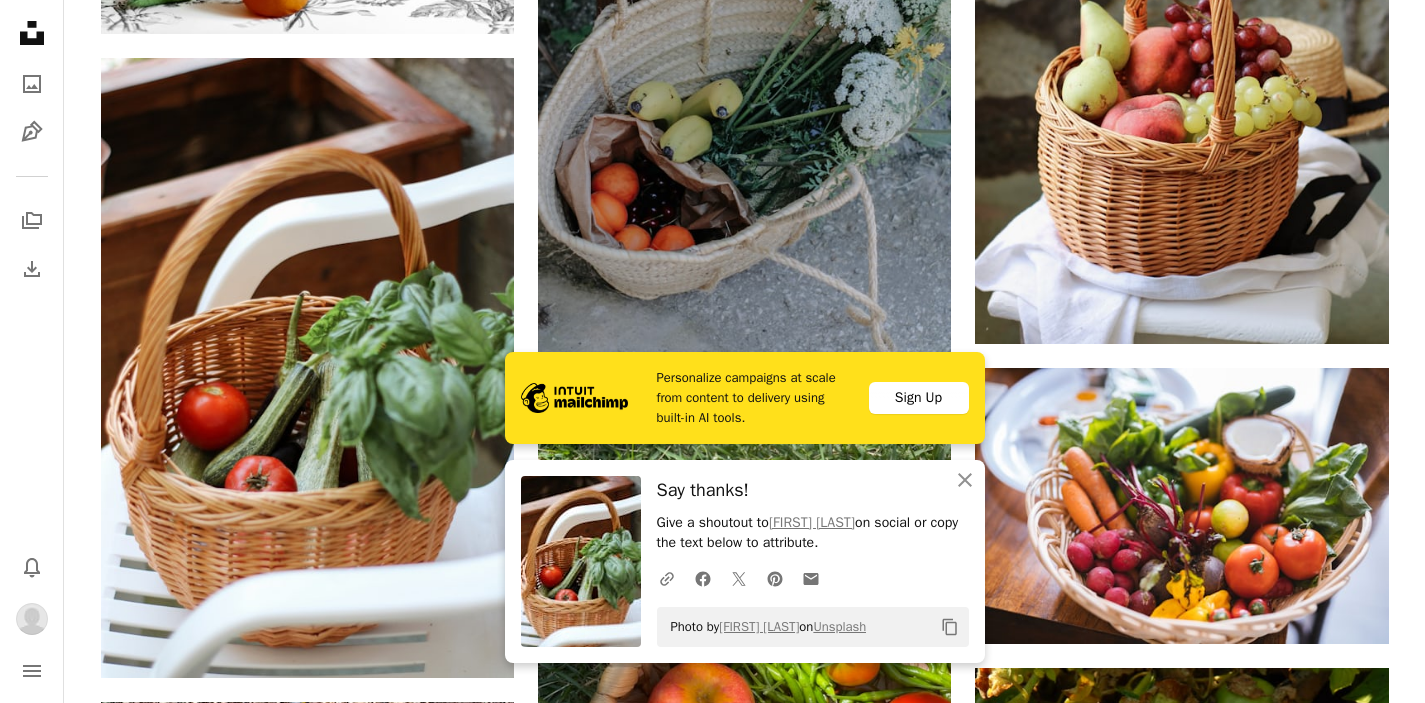 click on "A heart A plus sign [FIRST] [LAST] Arrow pointing down A heart A plus sign [FIRST] [LAST] Arrow pointing down Plus sign for Unsplash+ A heart A plus sign Curated Lifestyle For Unsplash+ A lock Download Plus sign for Unsplash+ A heart A plus sign Curated Lifestyle For Unsplash+ A lock Download A heart A plus sign The Design Lady Arrow pointing down Plus sign for Unsplash+ A heart A plus sign Curated Lifestyle For Unsplash+ A lock Download A heart A plus sign [FIRST] [LAST] Arrow pointing down A heart A plus sign [FIRST] [LAST] Arrow pointing down A heart A plus sign [FIRST] [LAST] Arrow pointing down A heart A plus sign Nataliya Melnychuk Arrow pointing down A heart A plus sign Zoe Richardson Arrow pointing down A heart A plus sign Yukon Haughton Arrow pointing down A heart A plus sign Brittani Burns Arrow pointing down A heart A plus sign Jennifer Kalenberg Arrow pointing down A heart A plus sign A heart [FIRST]" at bounding box center (745, 4822) 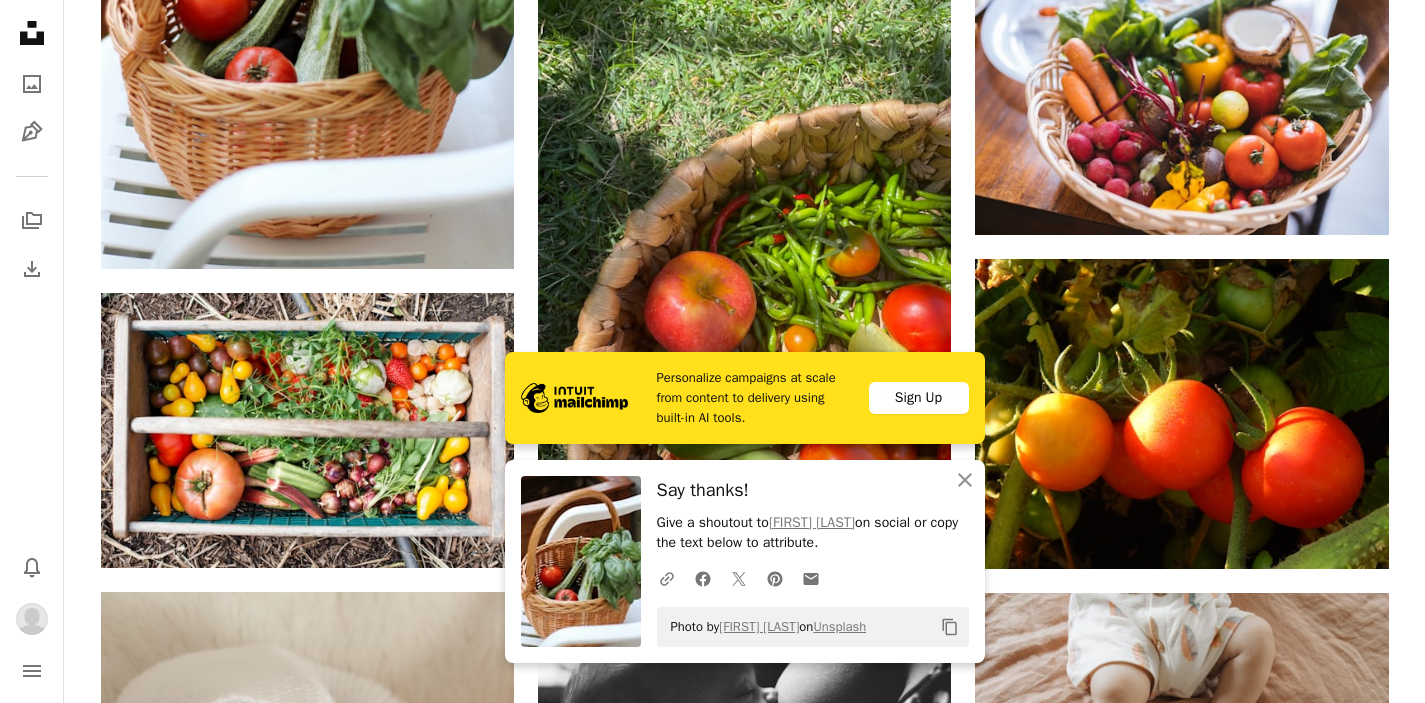 scroll, scrollTop: 6444, scrollLeft: 0, axis: vertical 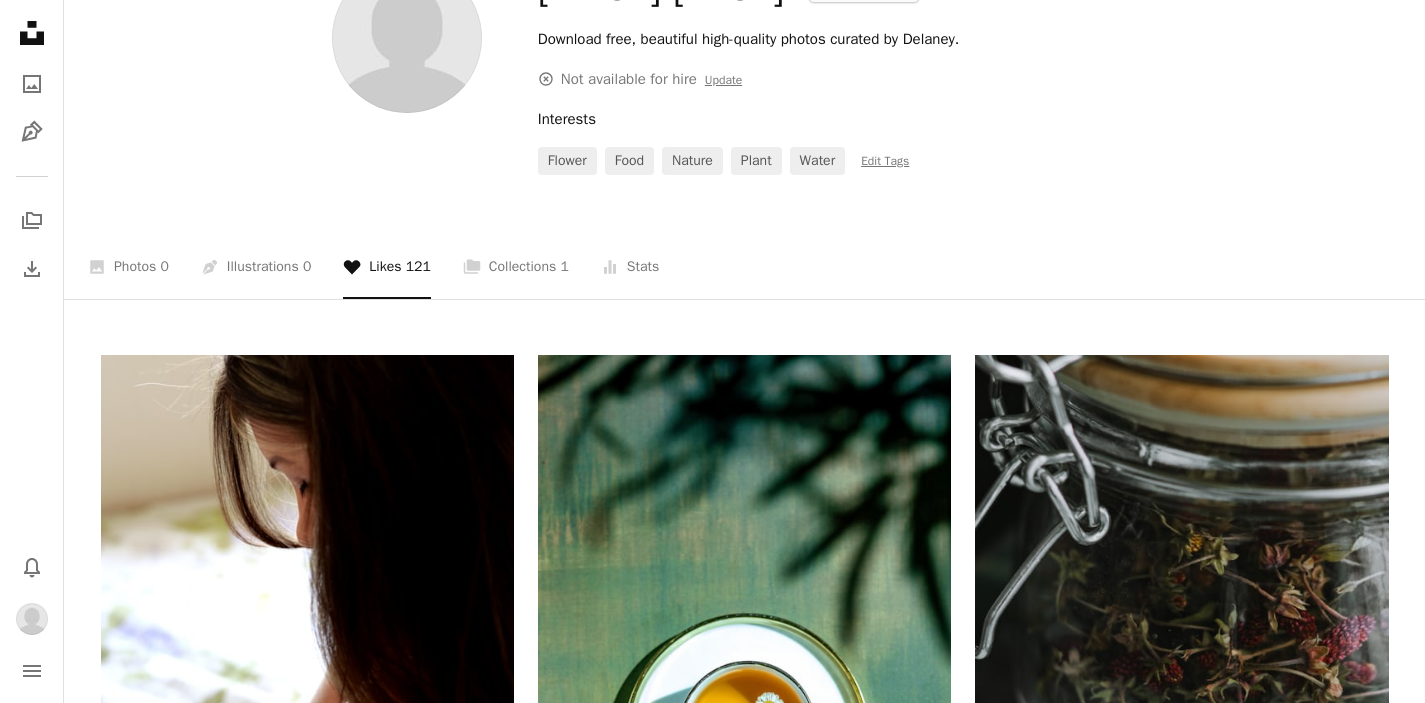 click 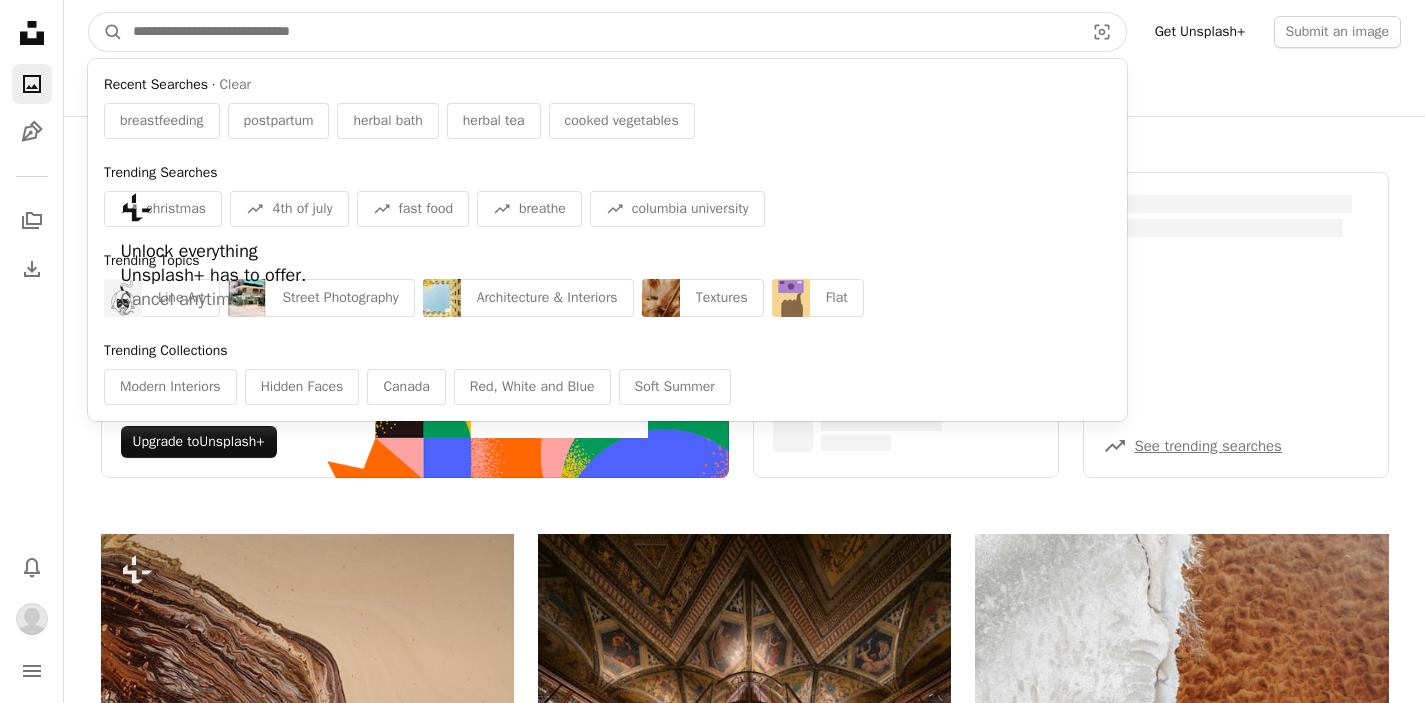 click at bounding box center (600, 32) 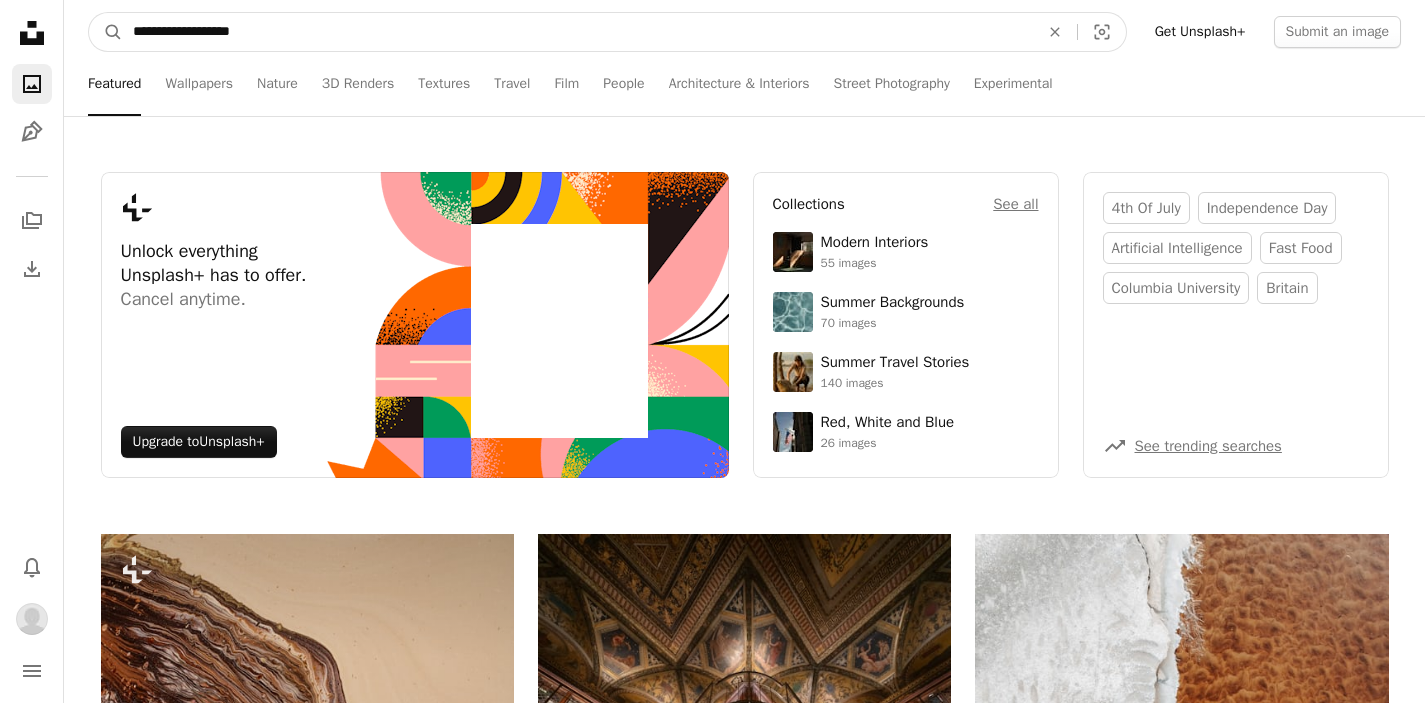 type on "**********" 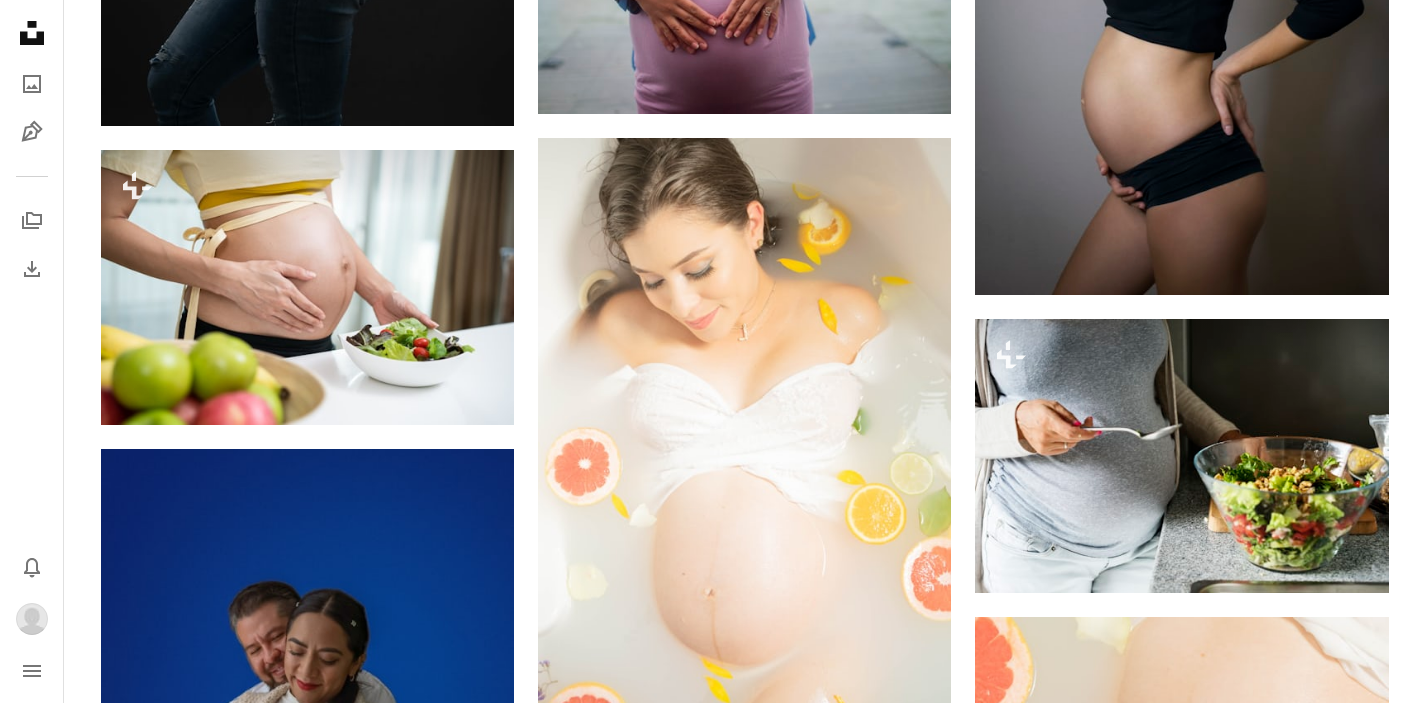 scroll, scrollTop: 2098, scrollLeft: 0, axis: vertical 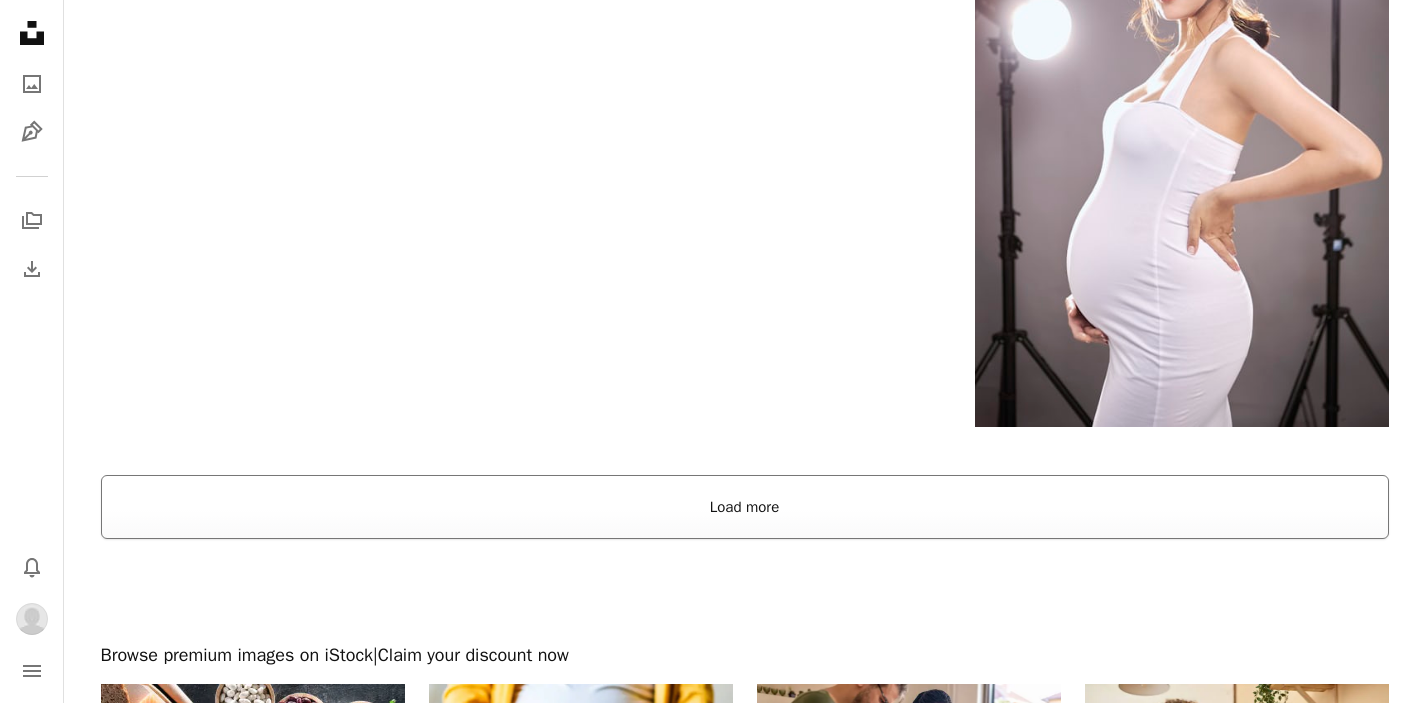 click on "Load more" at bounding box center [745, 507] 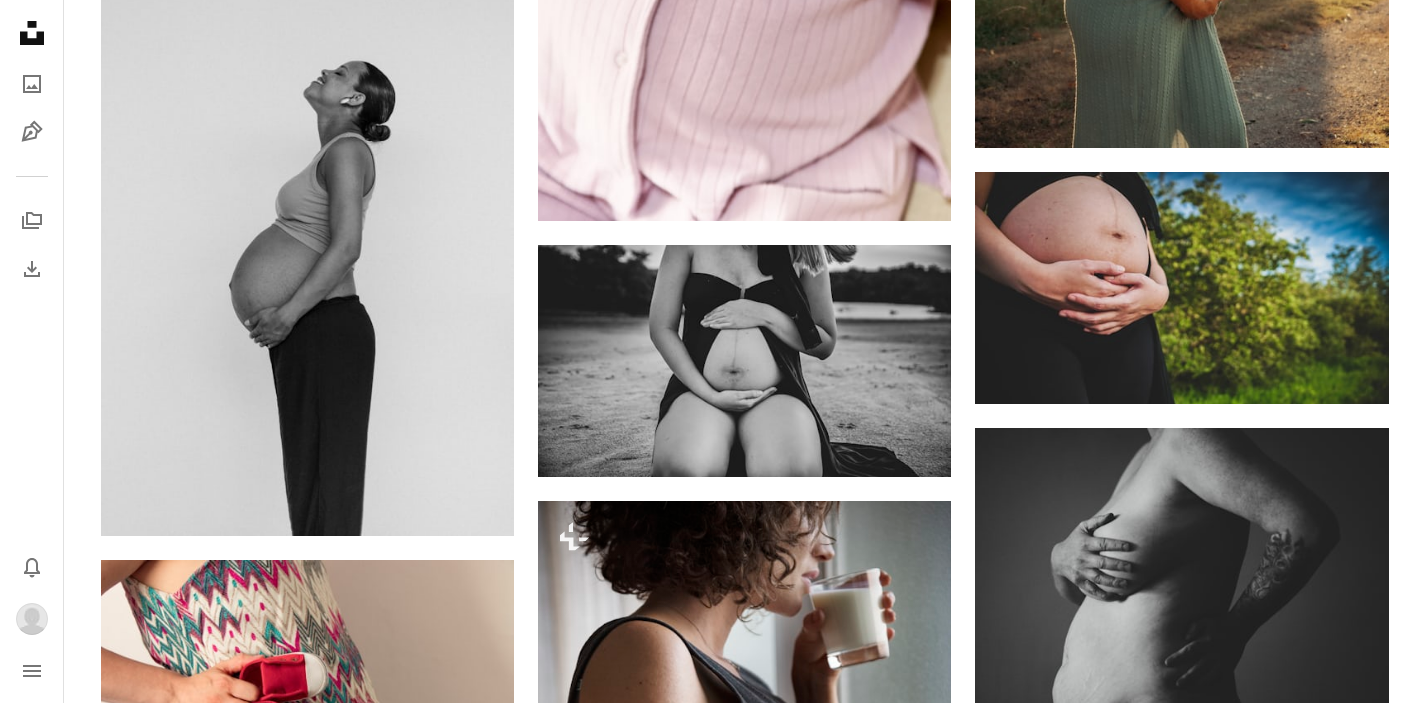 scroll, scrollTop: 8172, scrollLeft: 0, axis: vertical 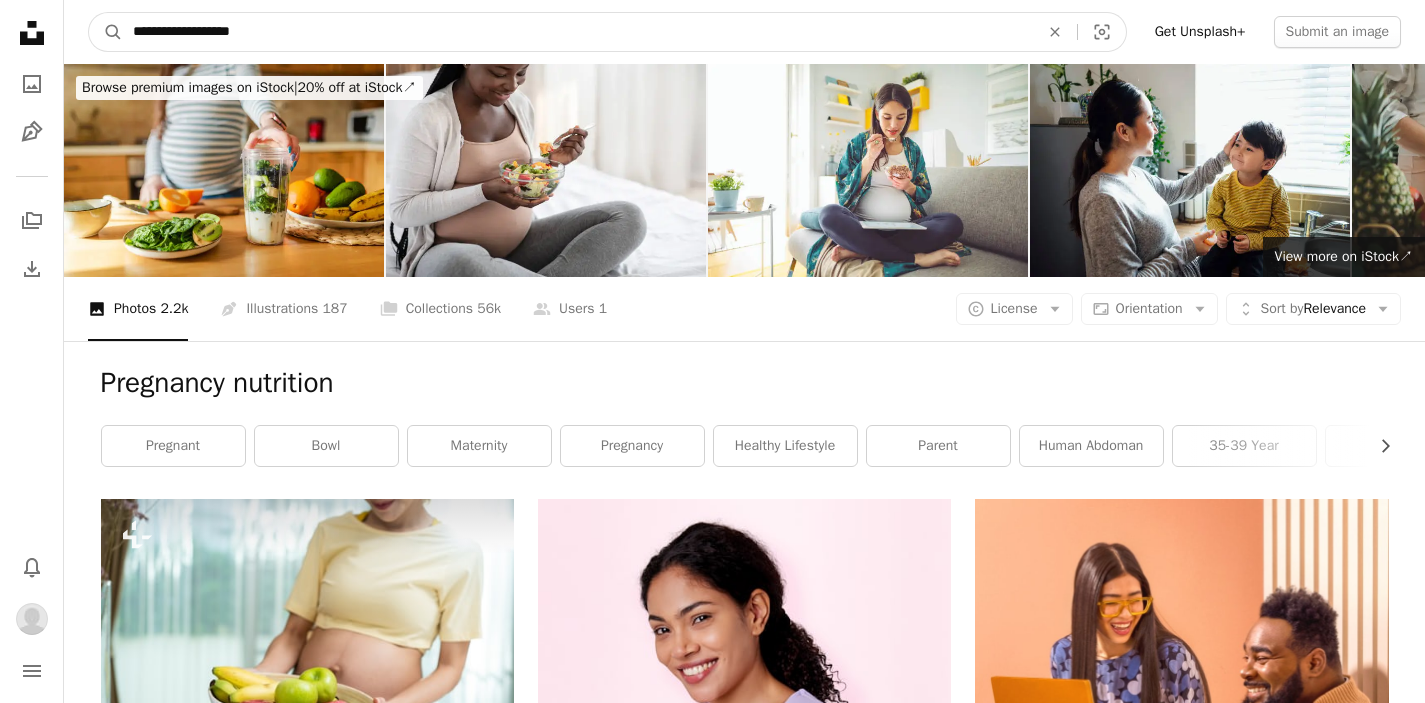 click on "**********" at bounding box center (578, 32) 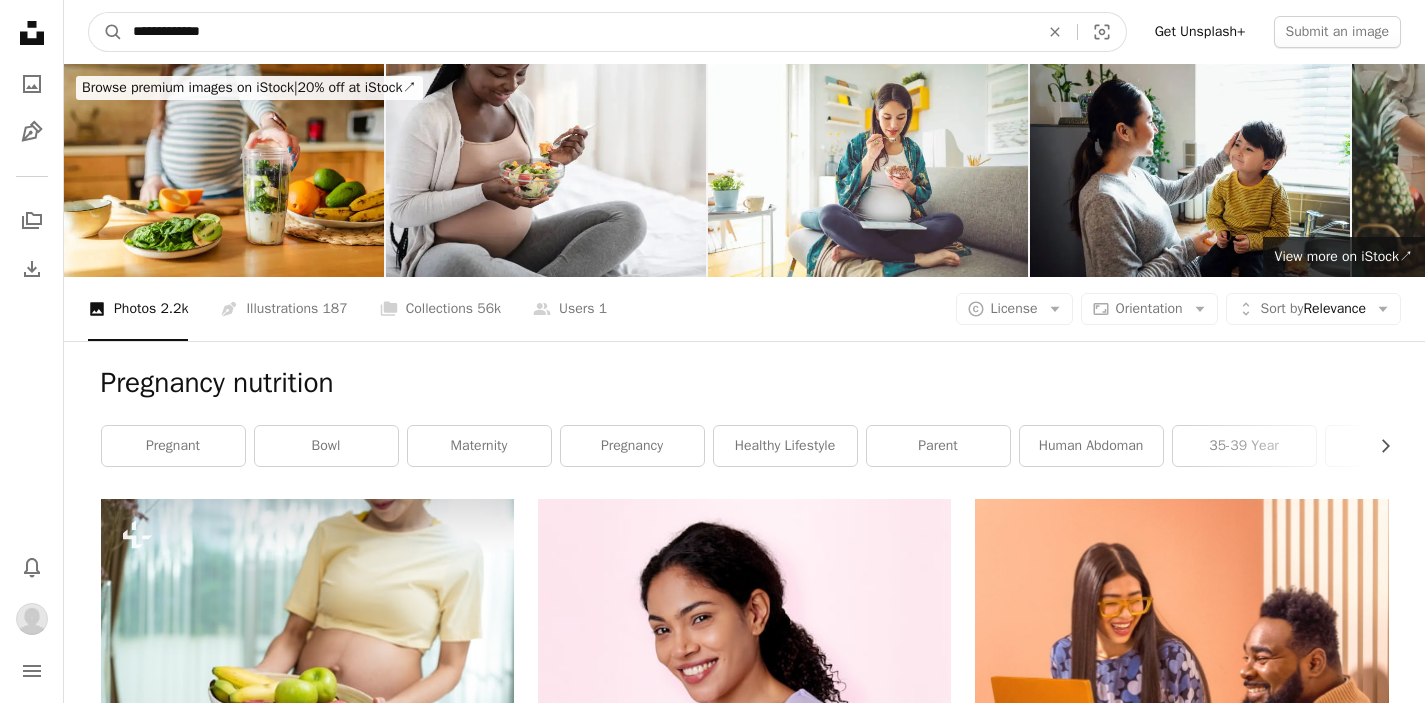 type on "**********" 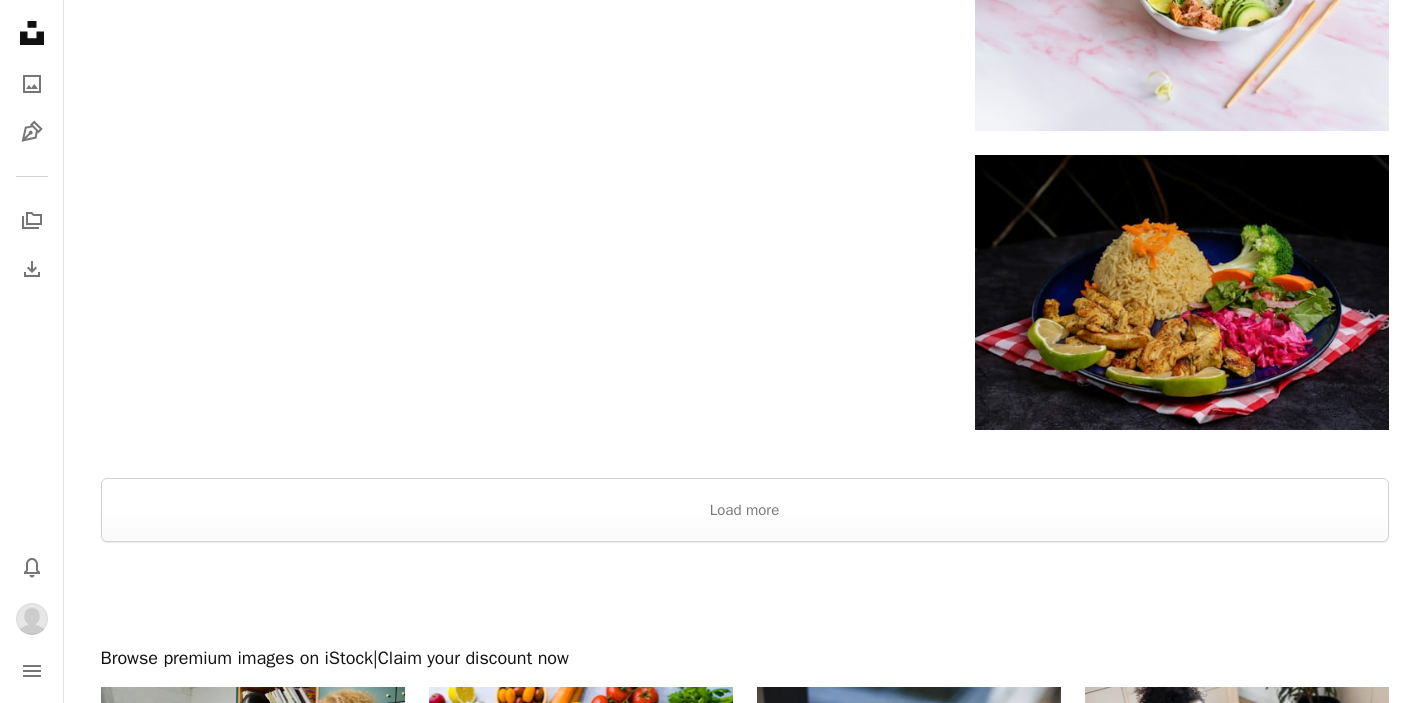 scroll, scrollTop: 3677, scrollLeft: 0, axis: vertical 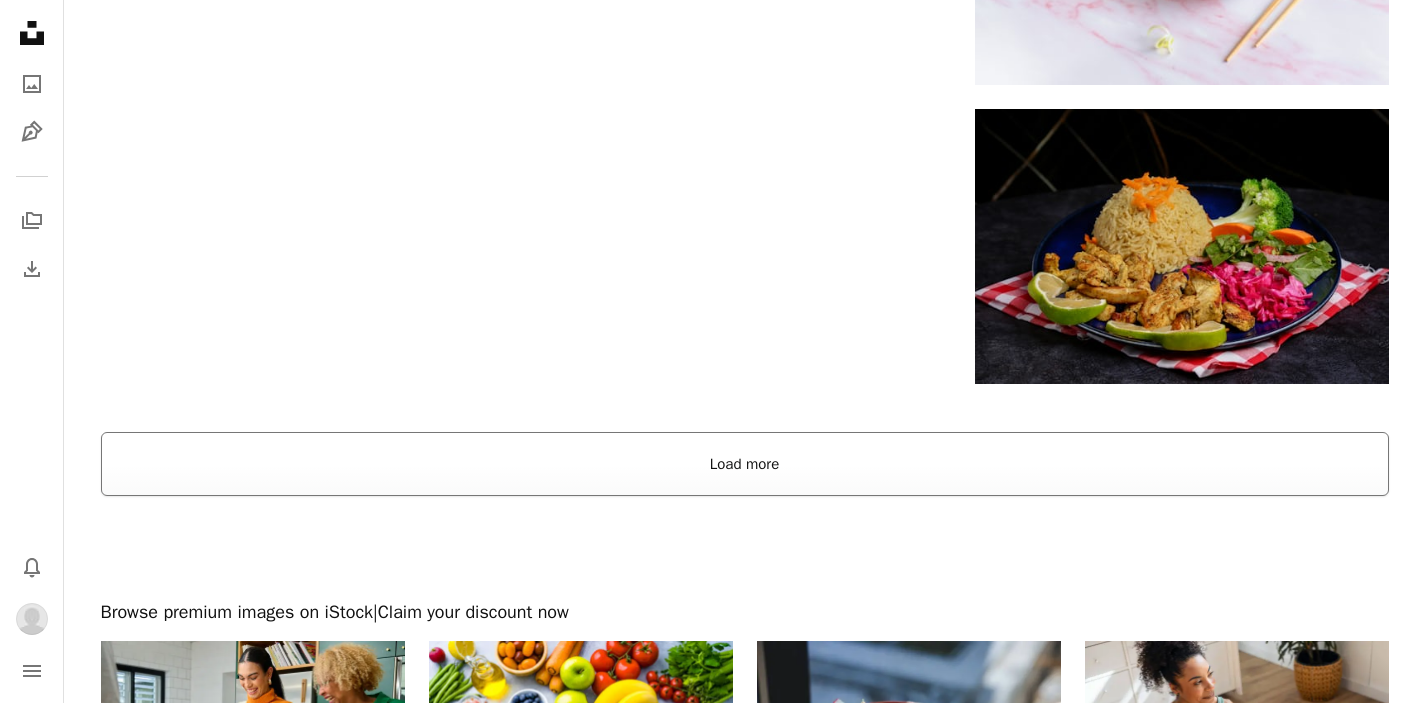click on "Load more" at bounding box center [745, 464] 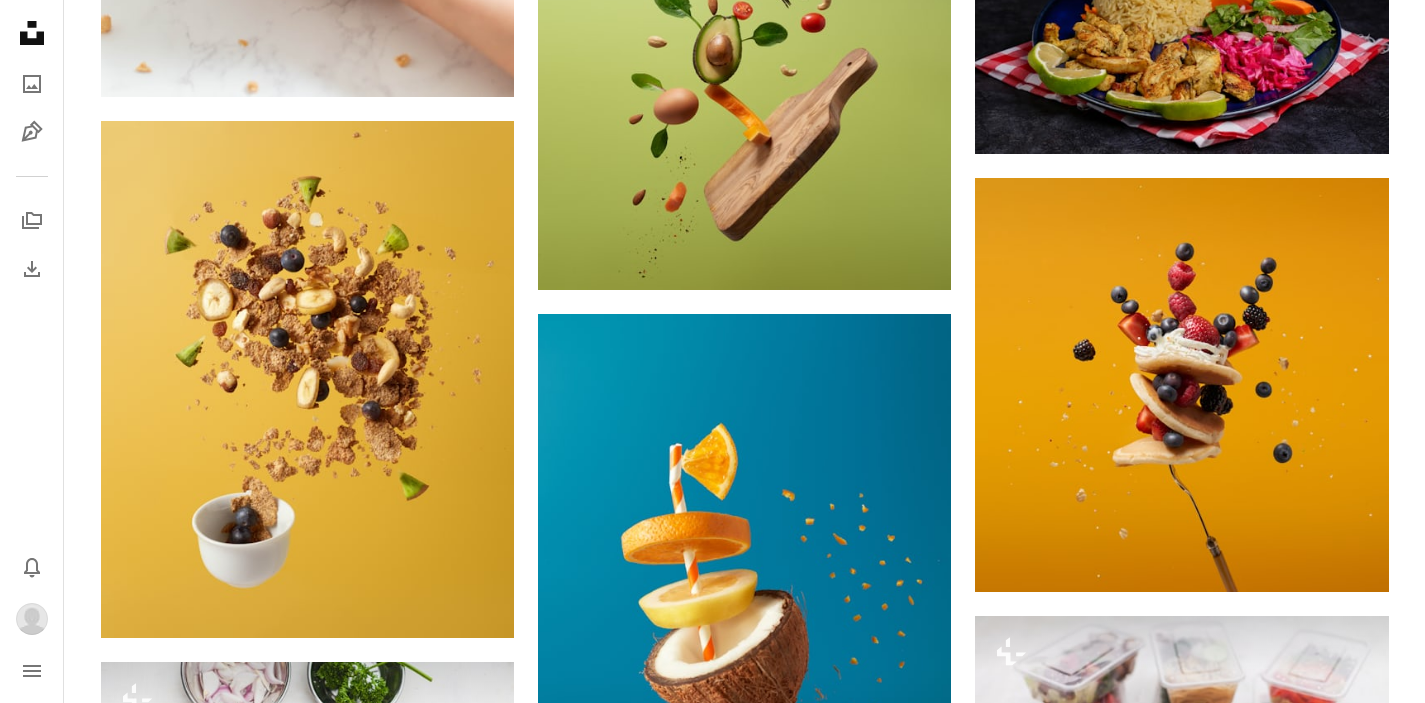 scroll, scrollTop: 0, scrollLeft: 0, axis: both 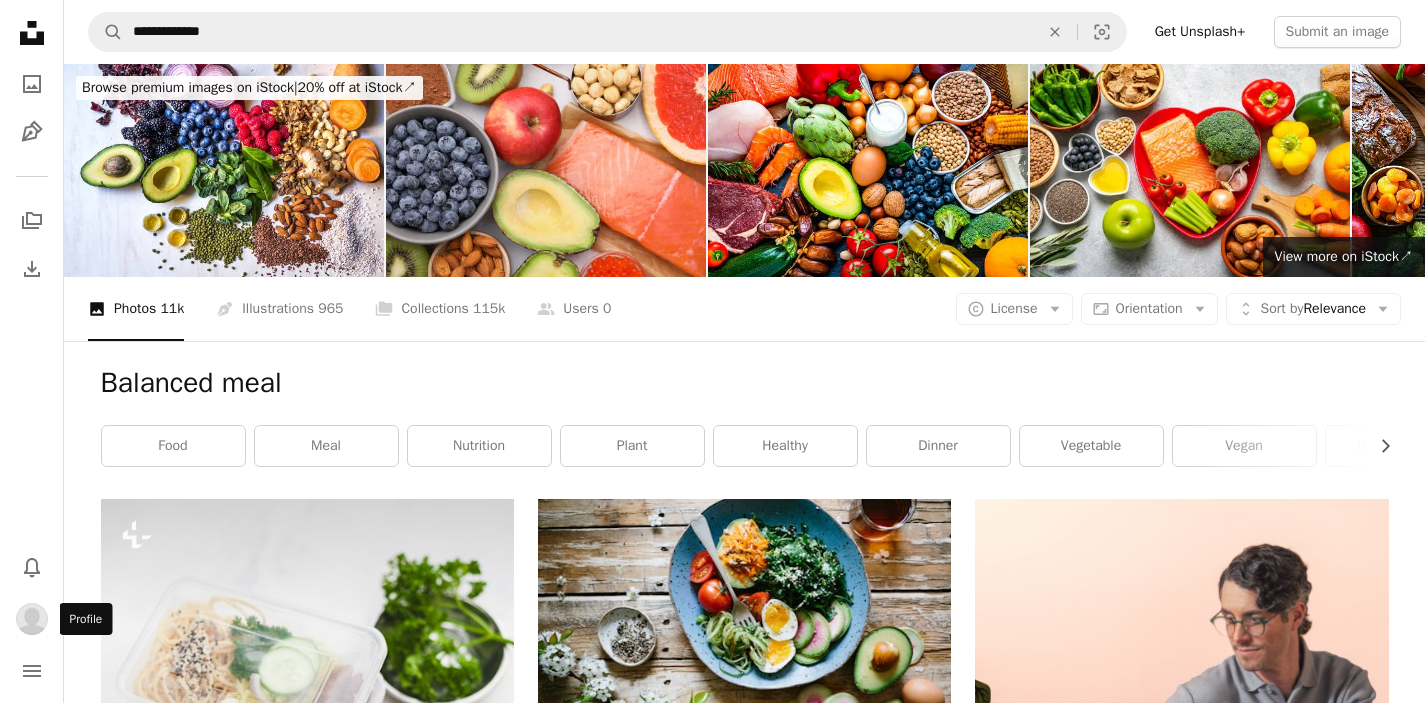 click at bounding box center [32, 619] 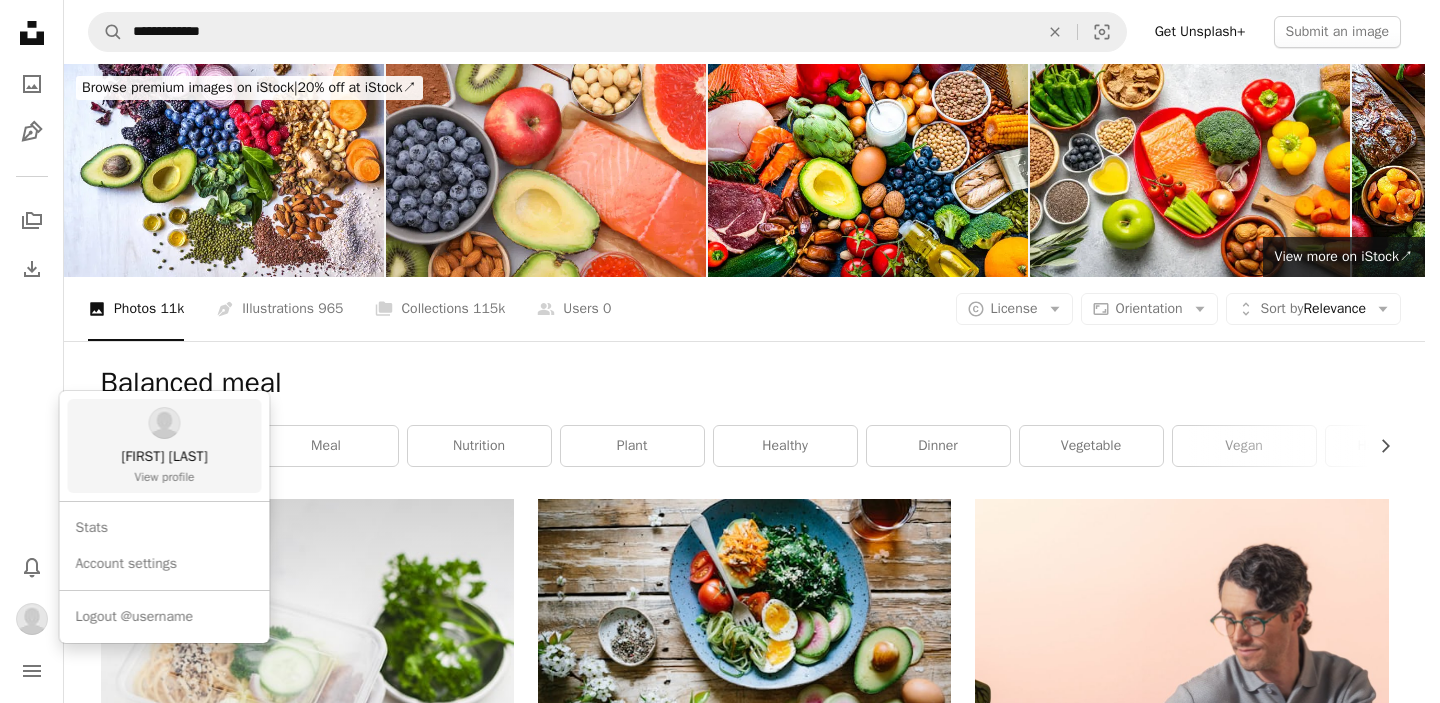 click on "[FIRST] [LAST]" at bounding box center (164, 457) 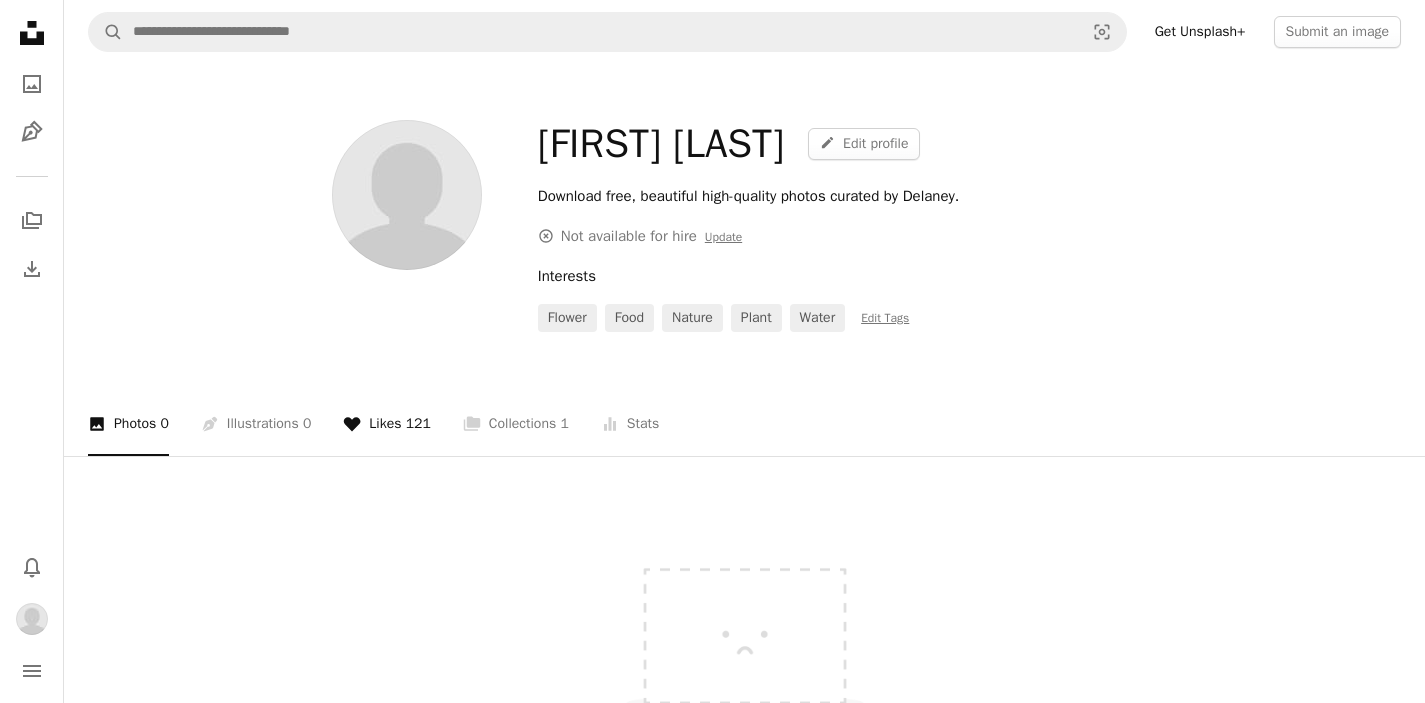 click on "121" at bounding box center [418, 424] 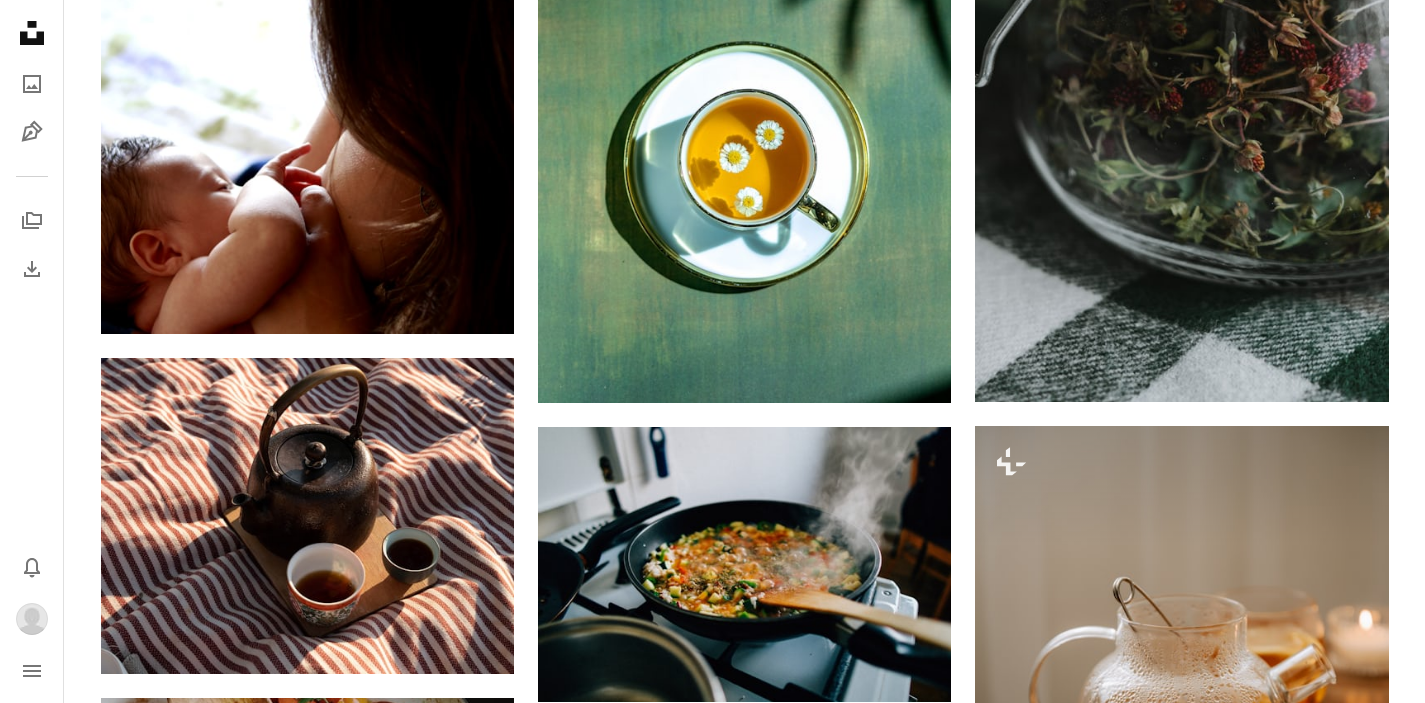 scroll, scrollTop: 1326, scrollLeft: 0, axis: vertical 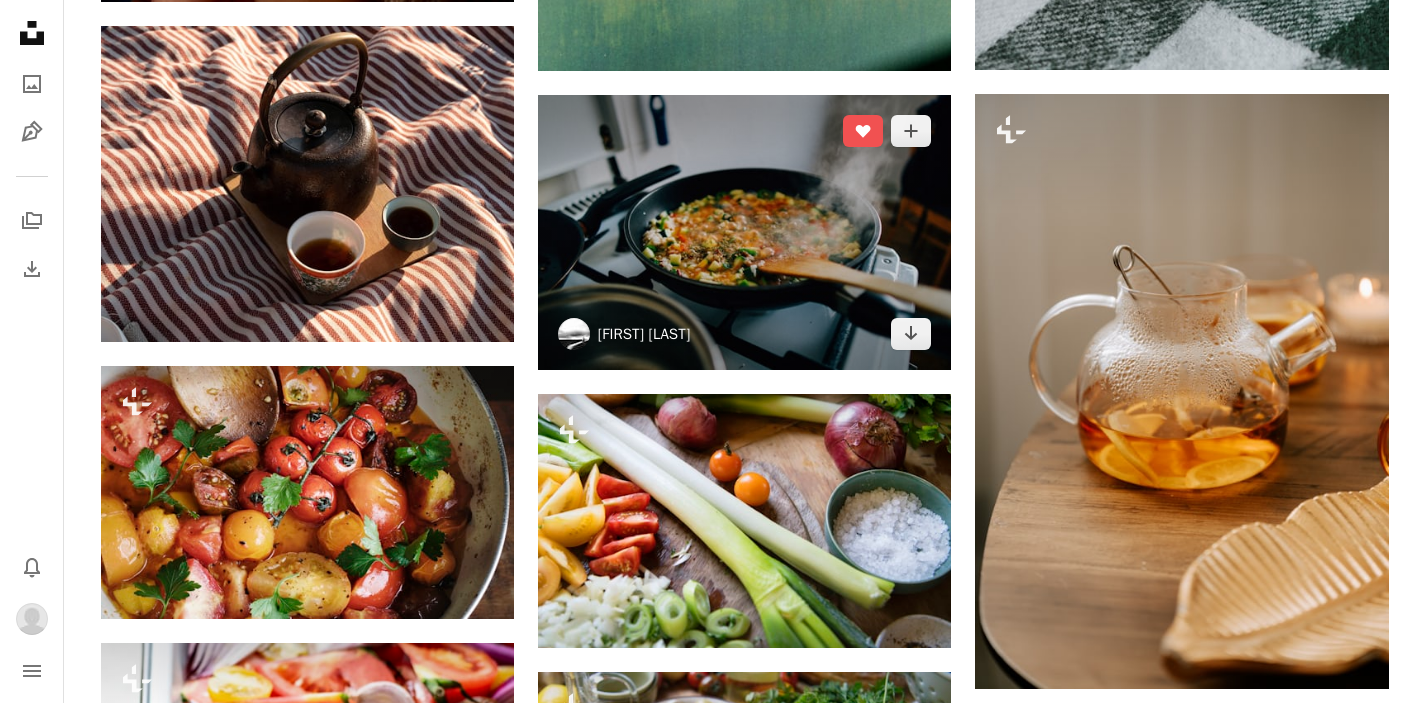 click on "[FIRST] [LAST]" at bounding box center [644, 334] 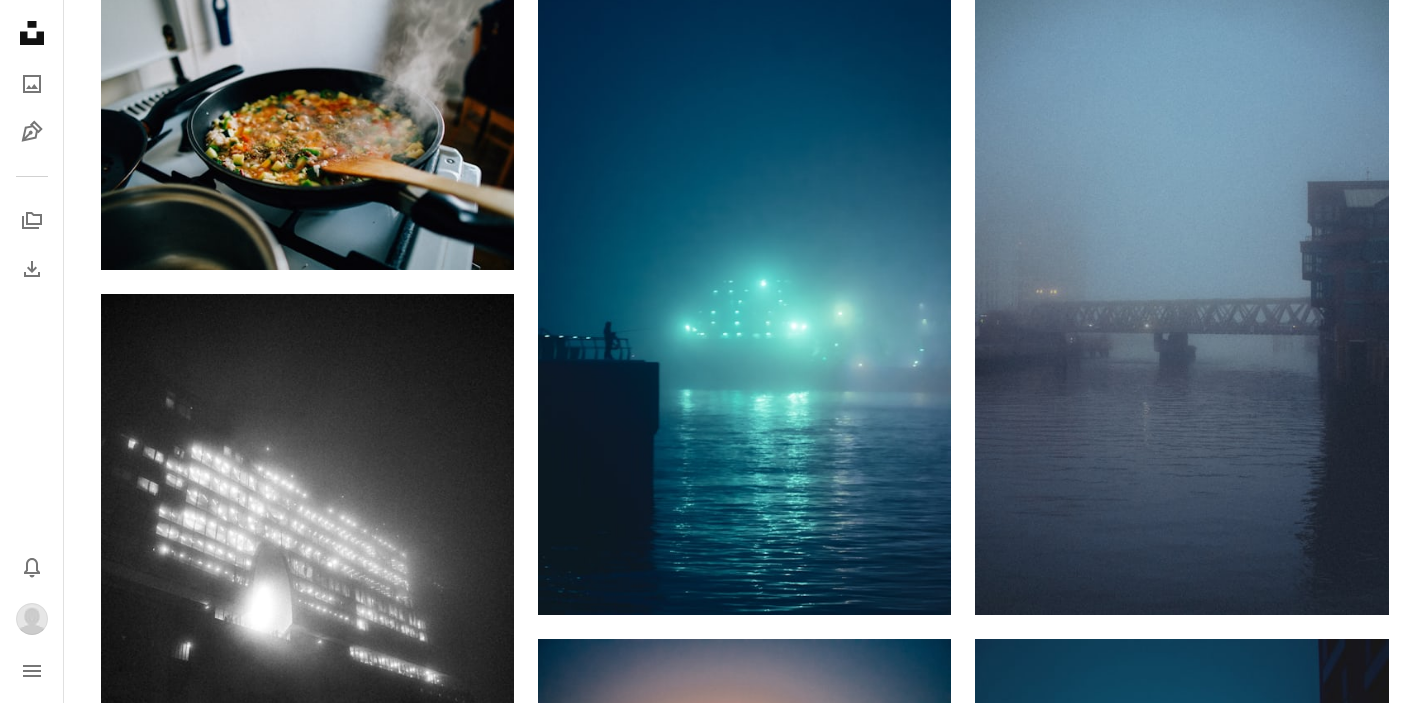 scroll, scrollTop: 0, scrollLeft: 0, axis: both 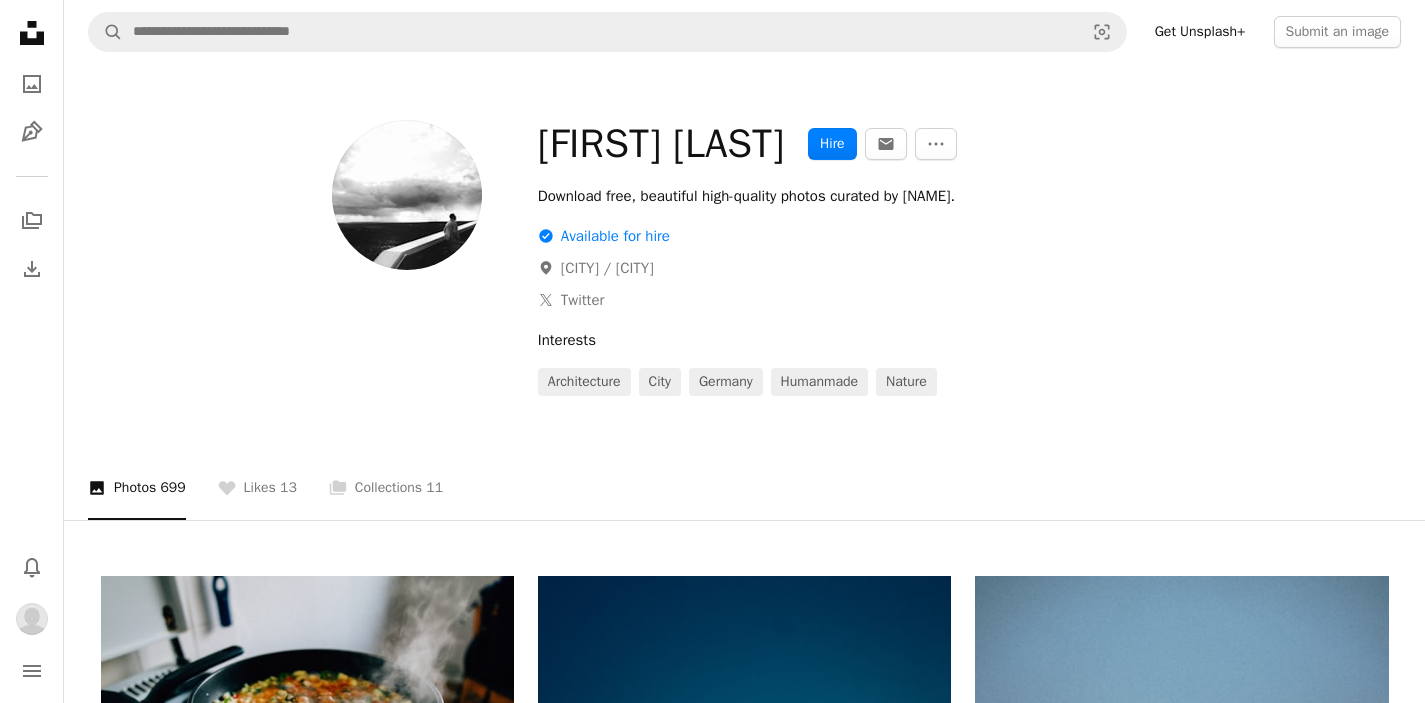 click on "A photo Photos   699 A heart Likes   13 A stack of folders Collections   11" at bounding box center (744, 488) 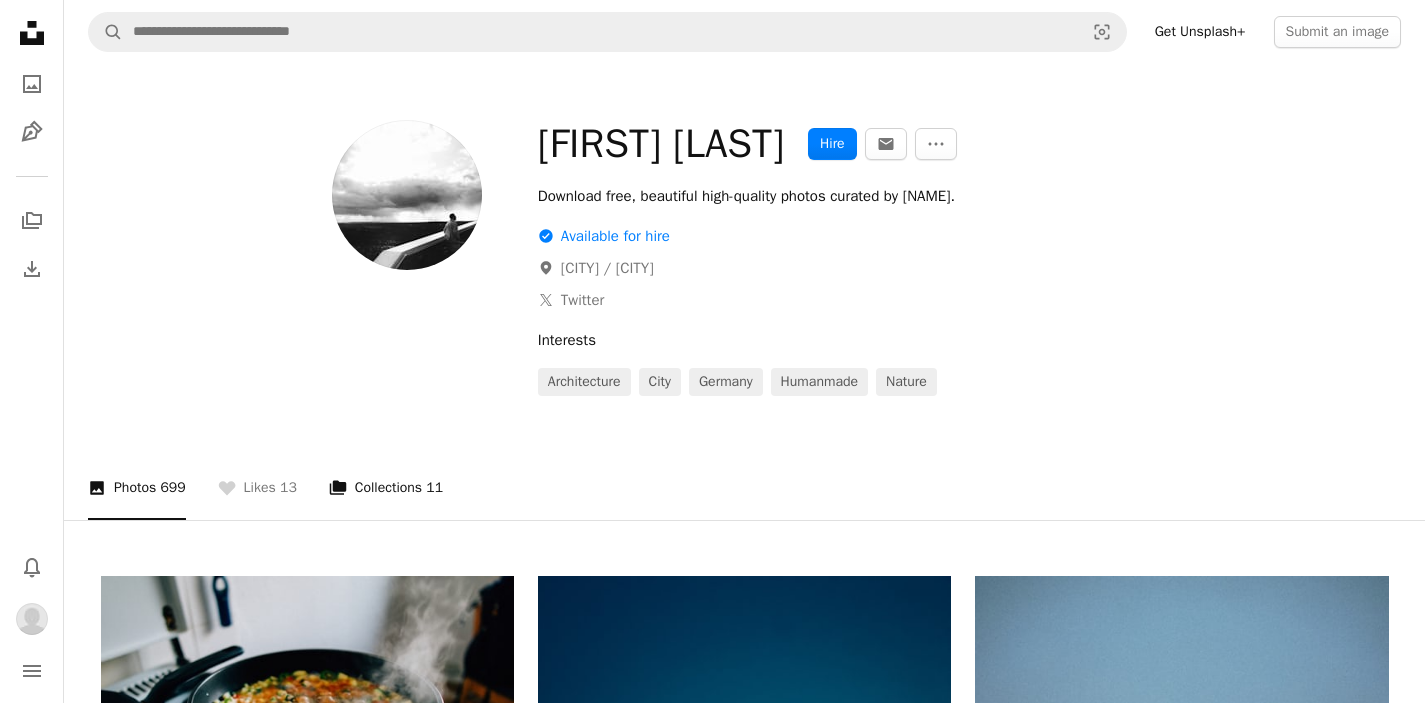 click on "A stack of folders Collections   11" at bounding box center [386, 488] 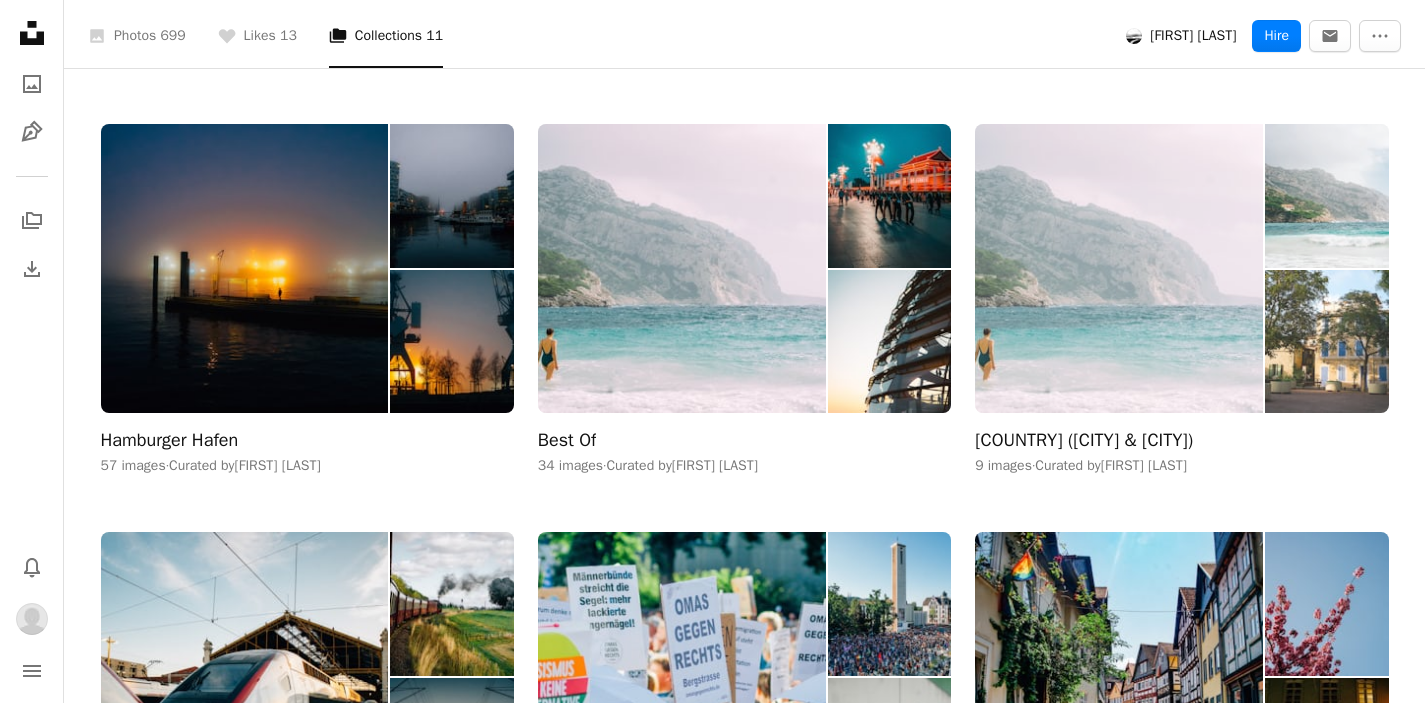 scroll, scrollTop: 395, scrollLeft: 0, axis: vertical 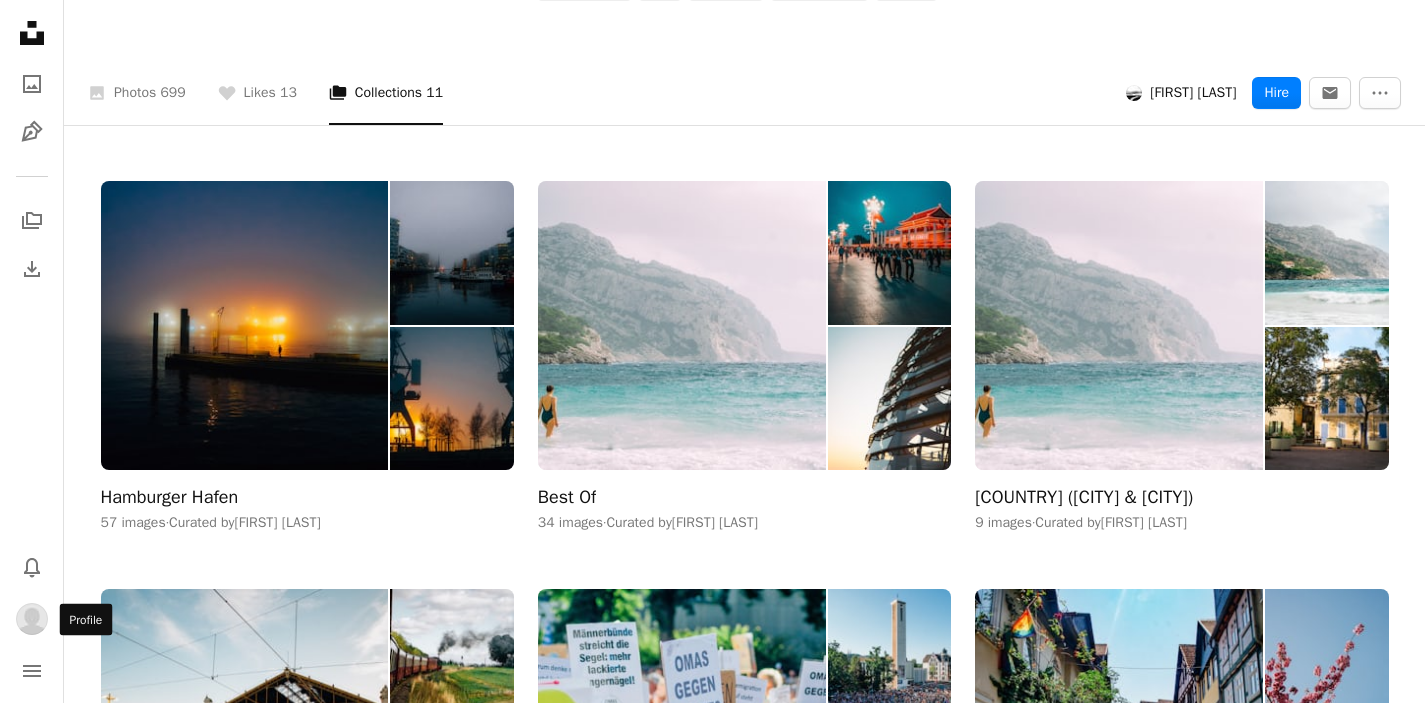 click at bounding box center (32, 619) 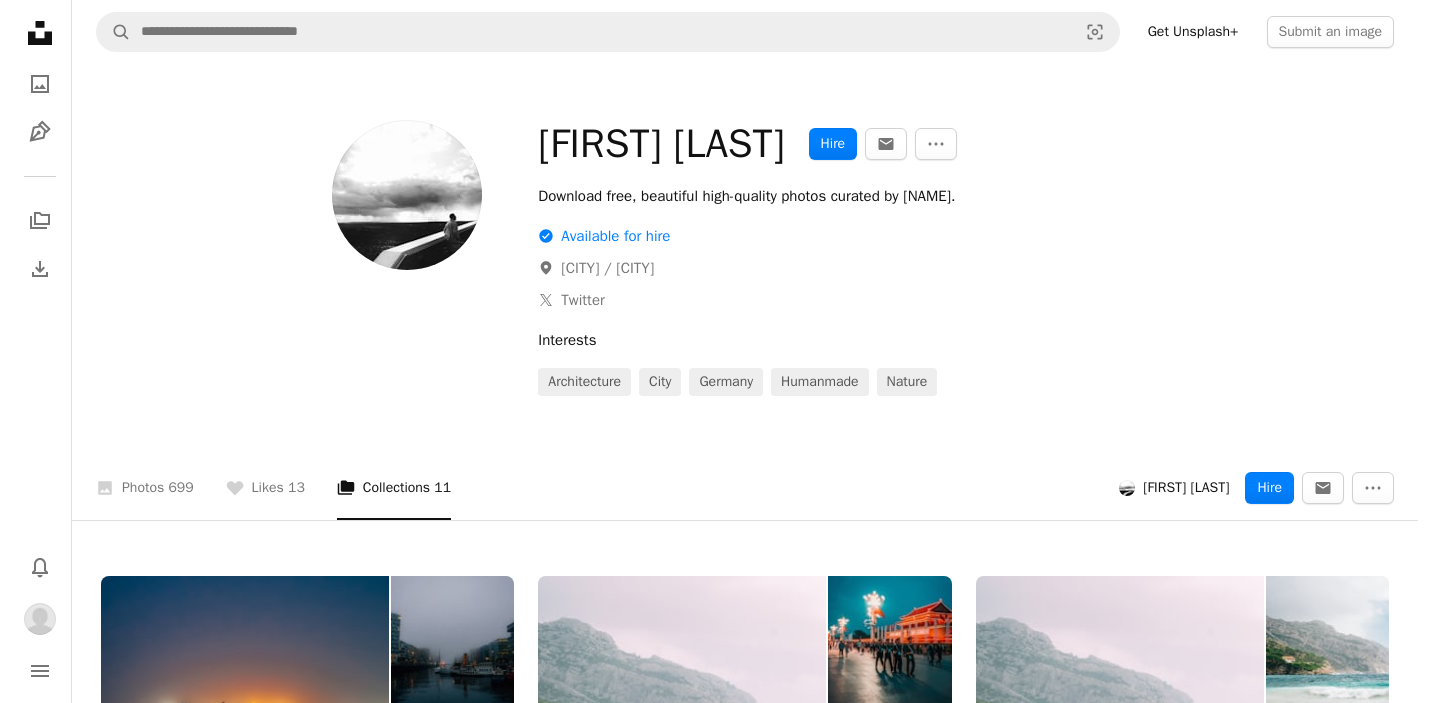 scroll, scrollTop: 0, scrollLeft: 0, axis: both 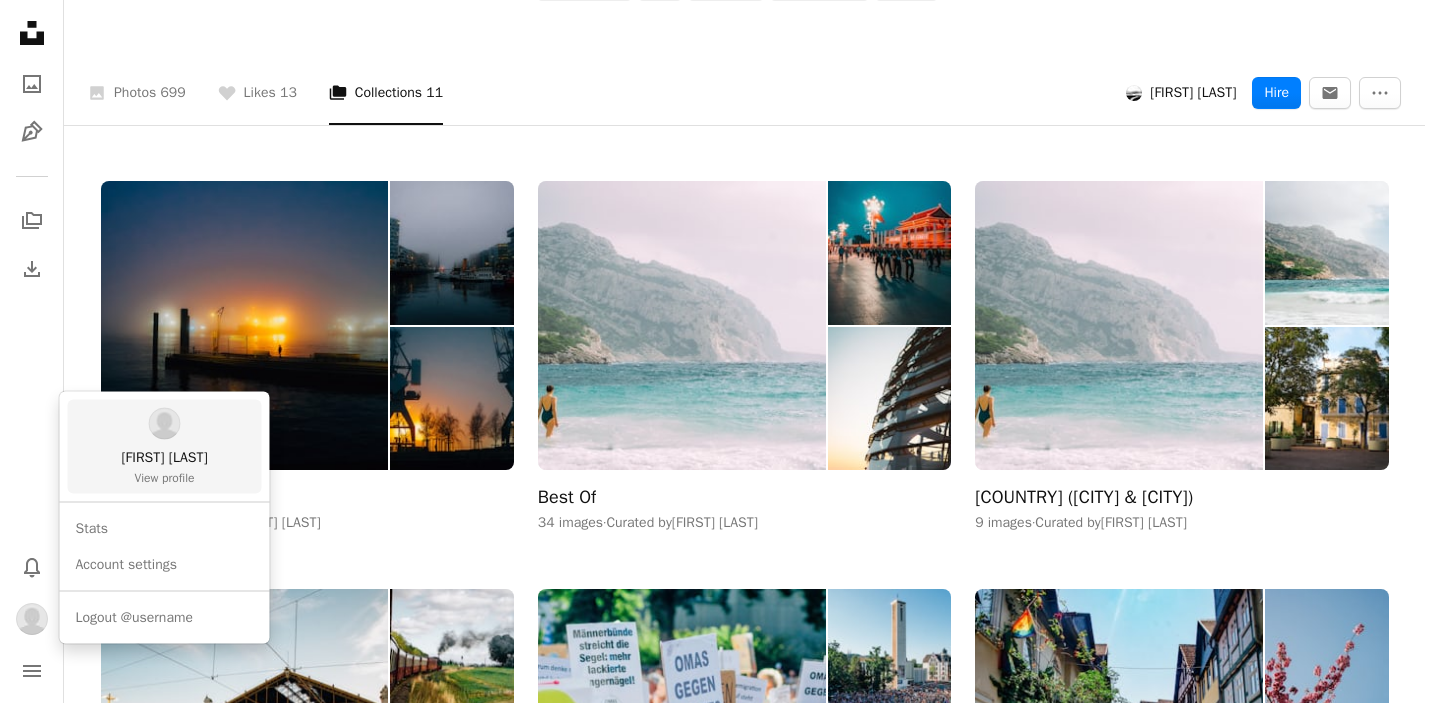 click on "[FIRST] [LAST]" at bounding box center [164, 458] 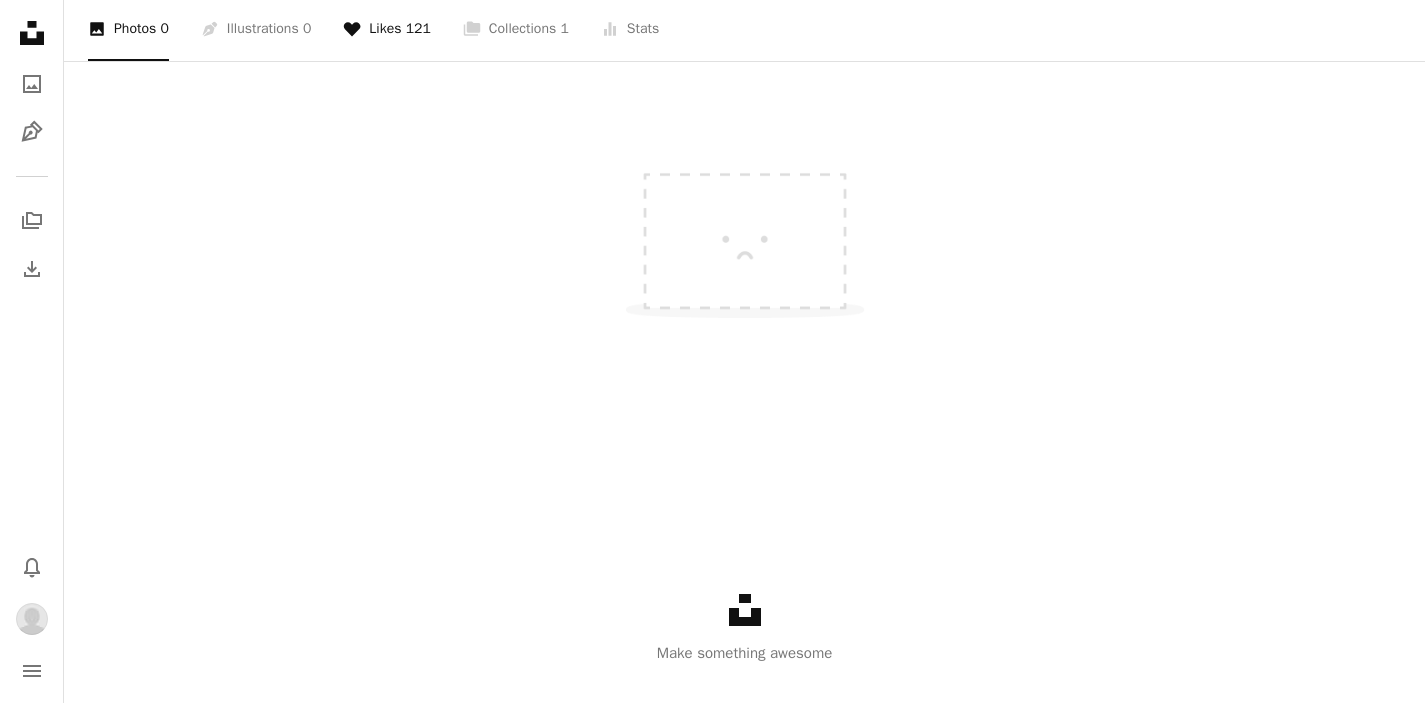 click on "A heart Likes   121" at bounding box center [387, 29] 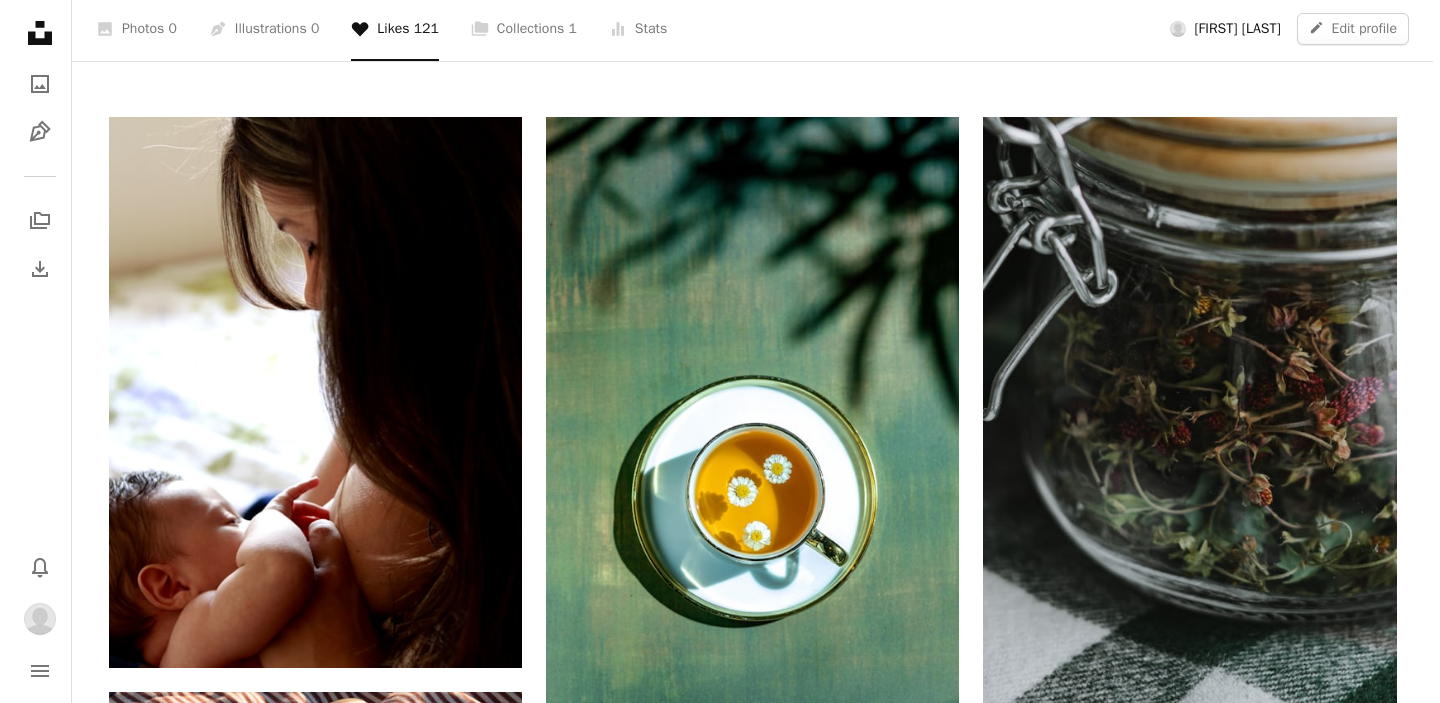 scroll, scrollTop: 1260, scrollLeft: 0, axis: vertical 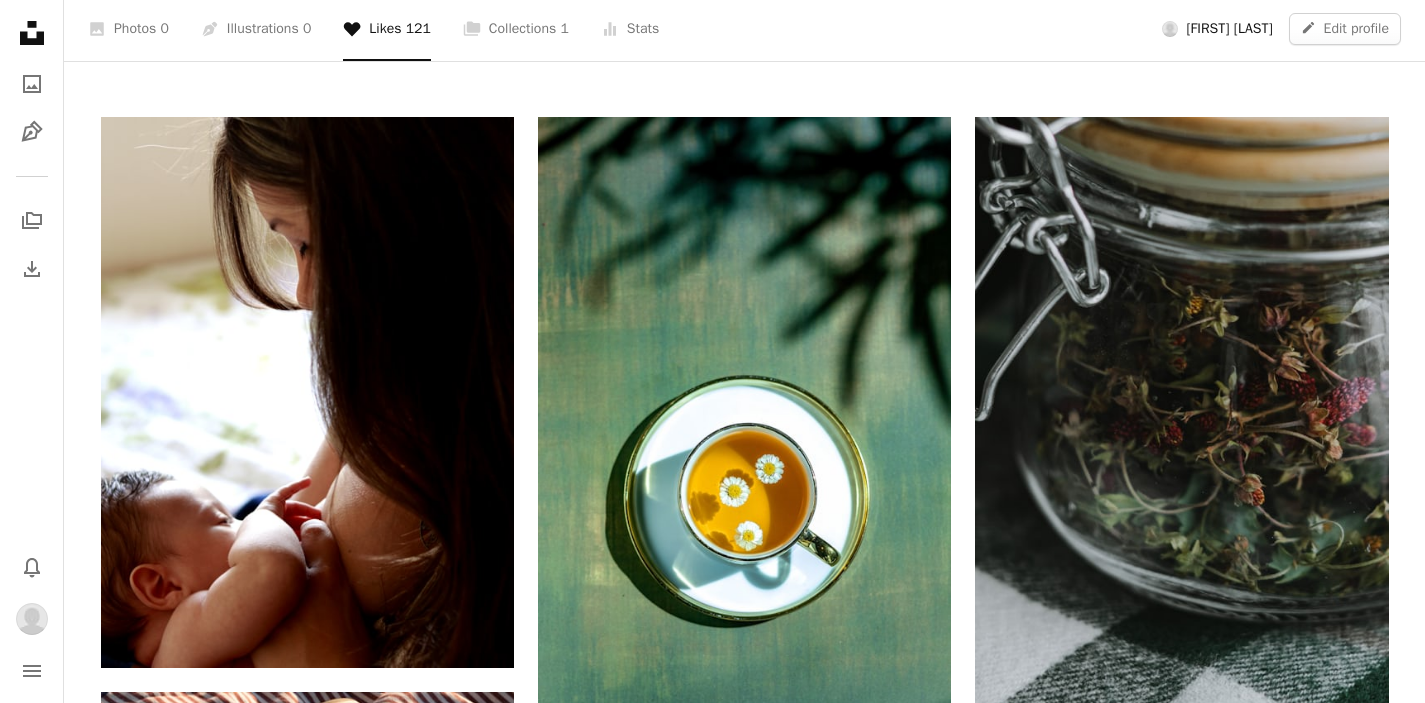 click at bounding box center [307, 1158] 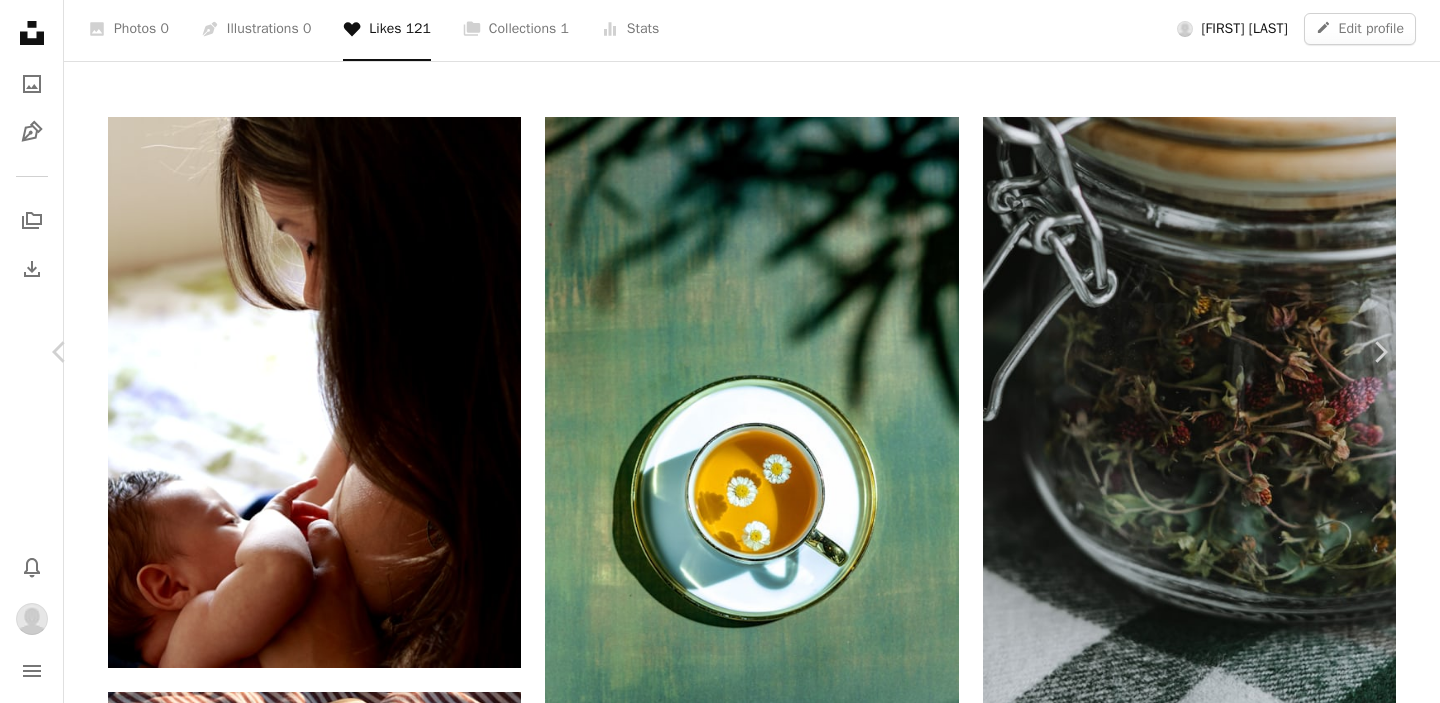 click on "Curated Lifestyle" at bounding box center (239, 22960) 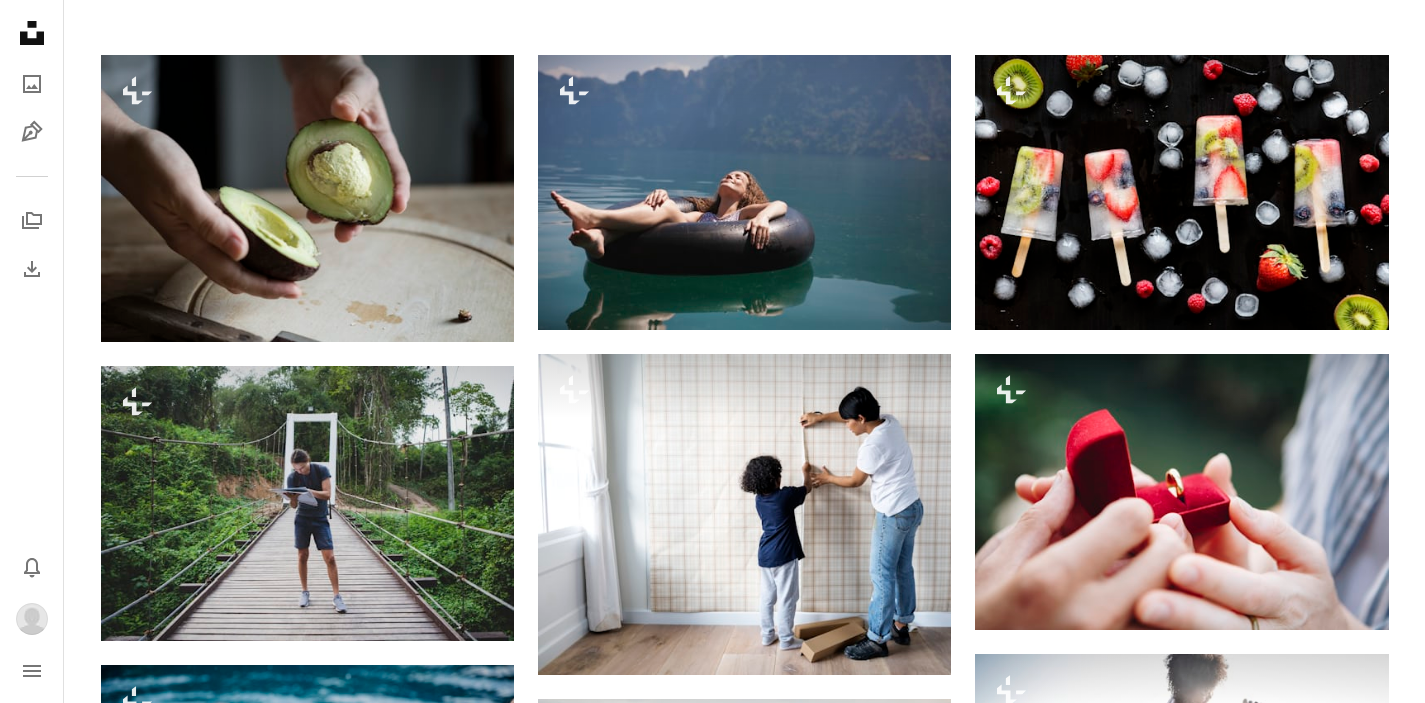 scroll, scrollTop: 6575, scrollLeft: 0, axis: vertical 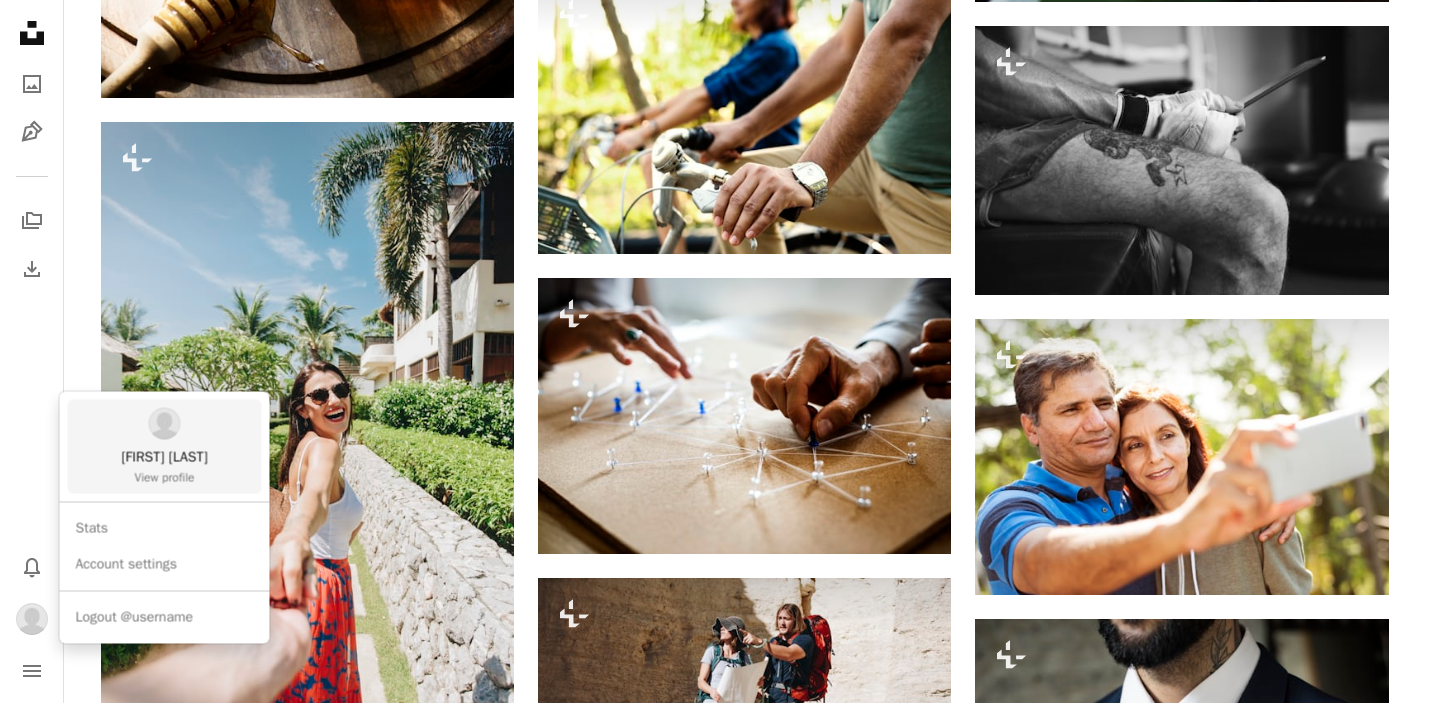 click on "[FIRST] [LAST]" at bounding box center [164, 458] 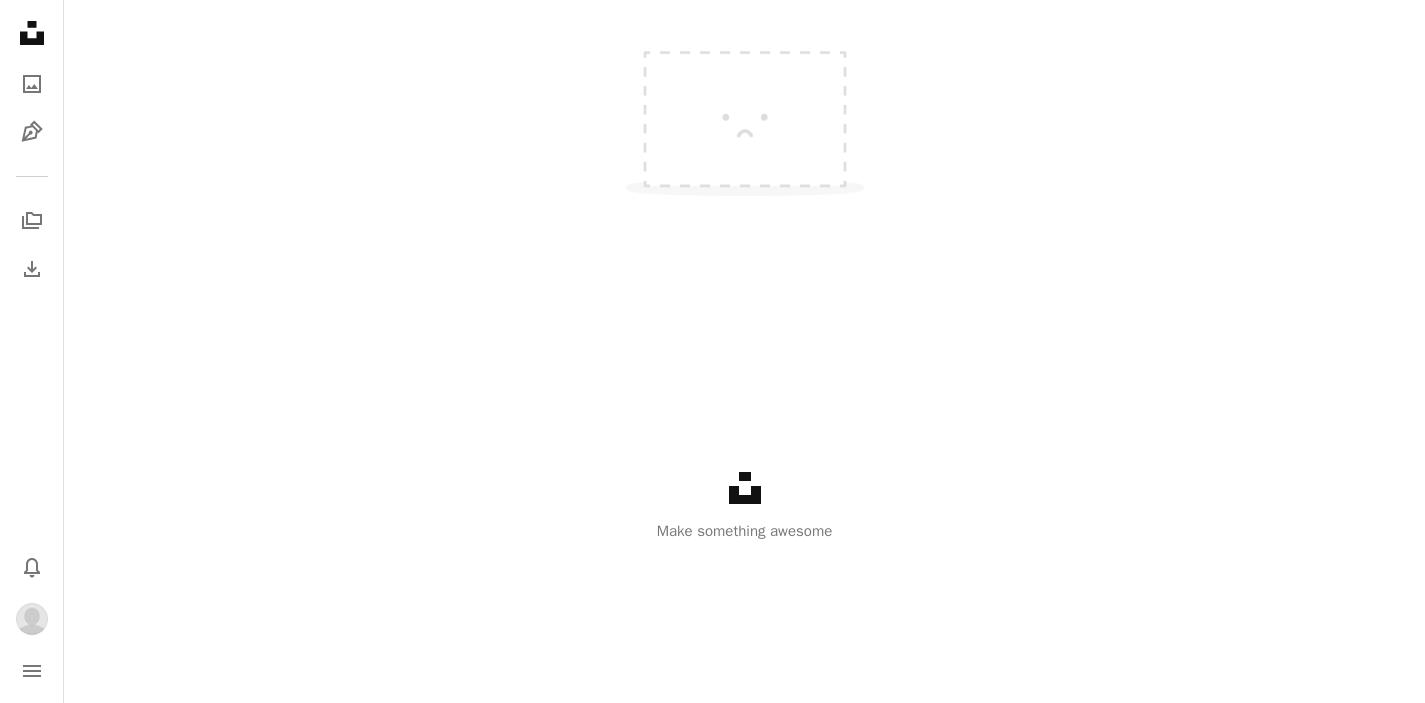 click on "A photo Photos   0 Pen Tool Illustrations   0 A heart Likes   121 A stack of folders Collections   1 Stats icon Stats" at bounding box center (744, -93) 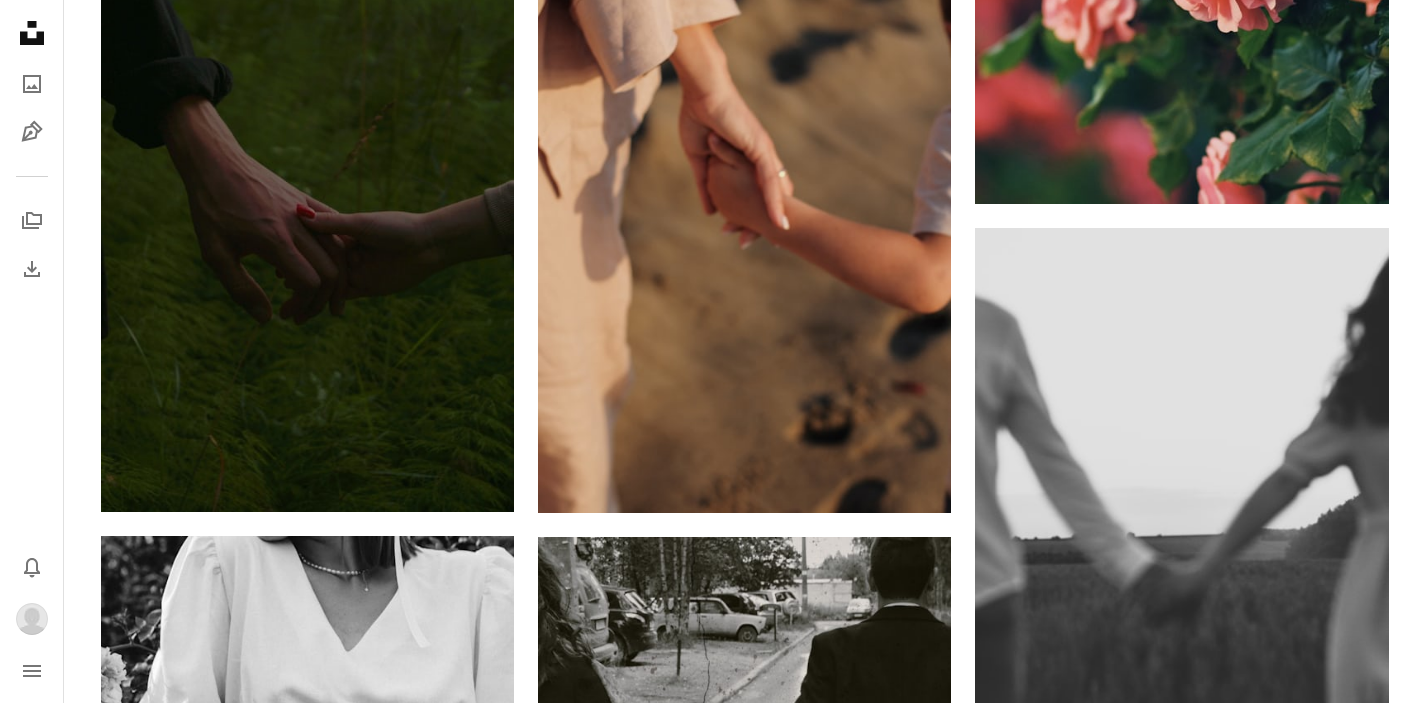 scroll, scrollTop: 6349, scrollLeft: 0, axis: vertical 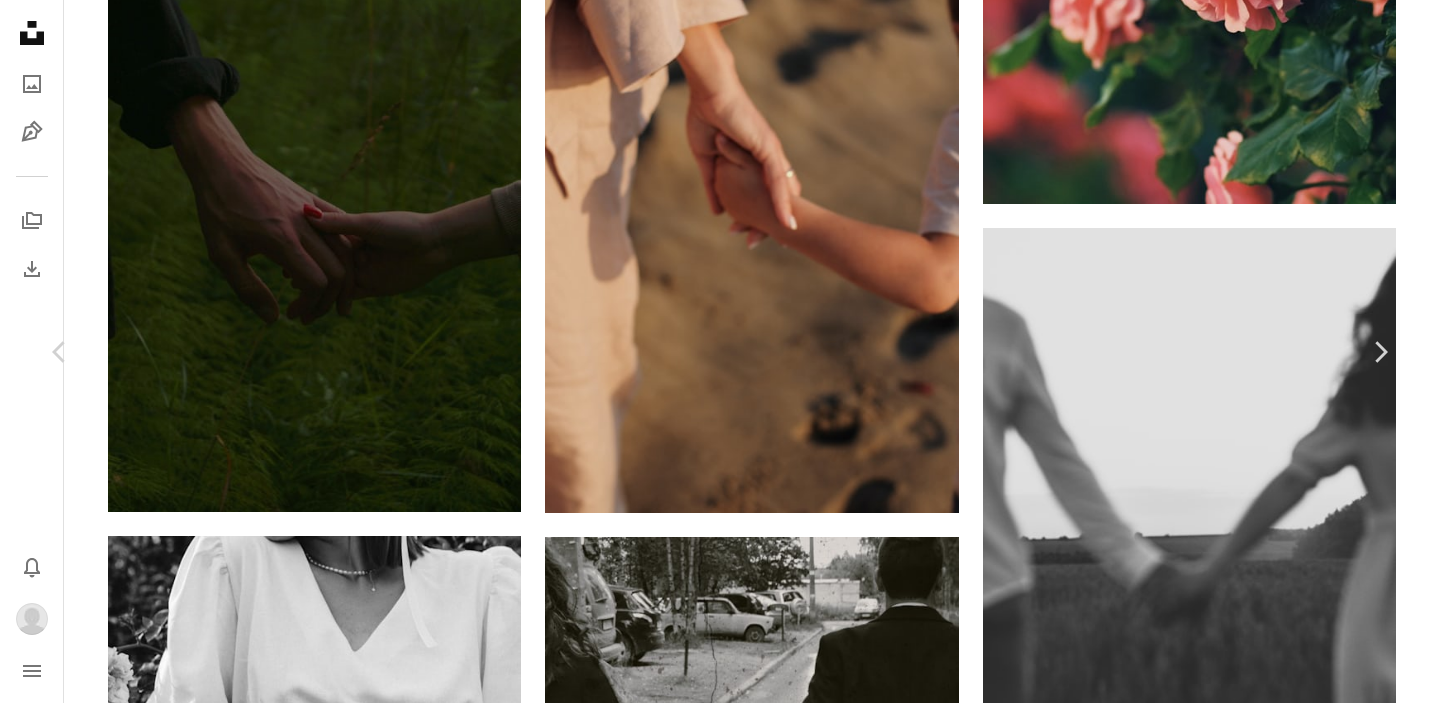 click on "Download" at bounding box center [1205, 14036] 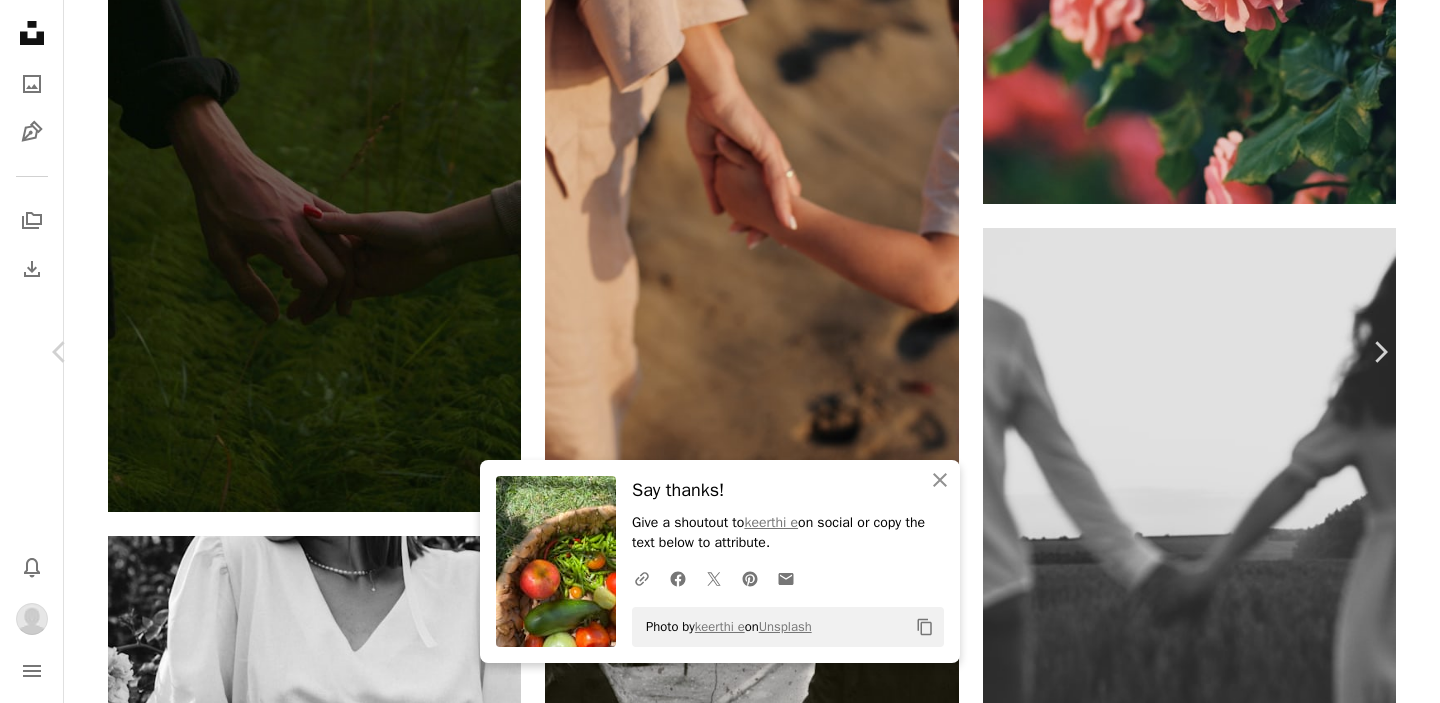 click on "An X shape Chevron left Chevron right An X shape Close Say thanks! Give a shoutout to [USERNAME] on social or copy the text below to attribute. A URL sharing icon (chains) Facebook icon X (formerly Twitter) icon Pinterest icon An envelope Photo by [USERNAME] on Unsplash
Copy content [USERNAME] [USERNAME] A heart A plus sign Download Chevron down Zoom in Views 19,084 Downloads 420 A forward-right arrow Share Info icon Info More Actions Garden produce and vegetables in a basket. A map marker [CITY], [CITY], [COUNTRY] Calendar outlined Published on [DATE] Camera Apple, iPhone 12 mini Safety Free to use under the Unsplash License garden fruits vegetables united states harvest produce basket pepper chilli fresh produce garden harvest food fruit apple picnic fun picnic basket Browse premium related images on iStock  |  Save 20% with code UNSPLASH20 View more on iStock  ↗ Related images A heart A plus sign [FIRST] [LAST] Arrow pointing down Plus sign for Unsplash+ A heart A plus sign For" at bounding box center [720, 14340] 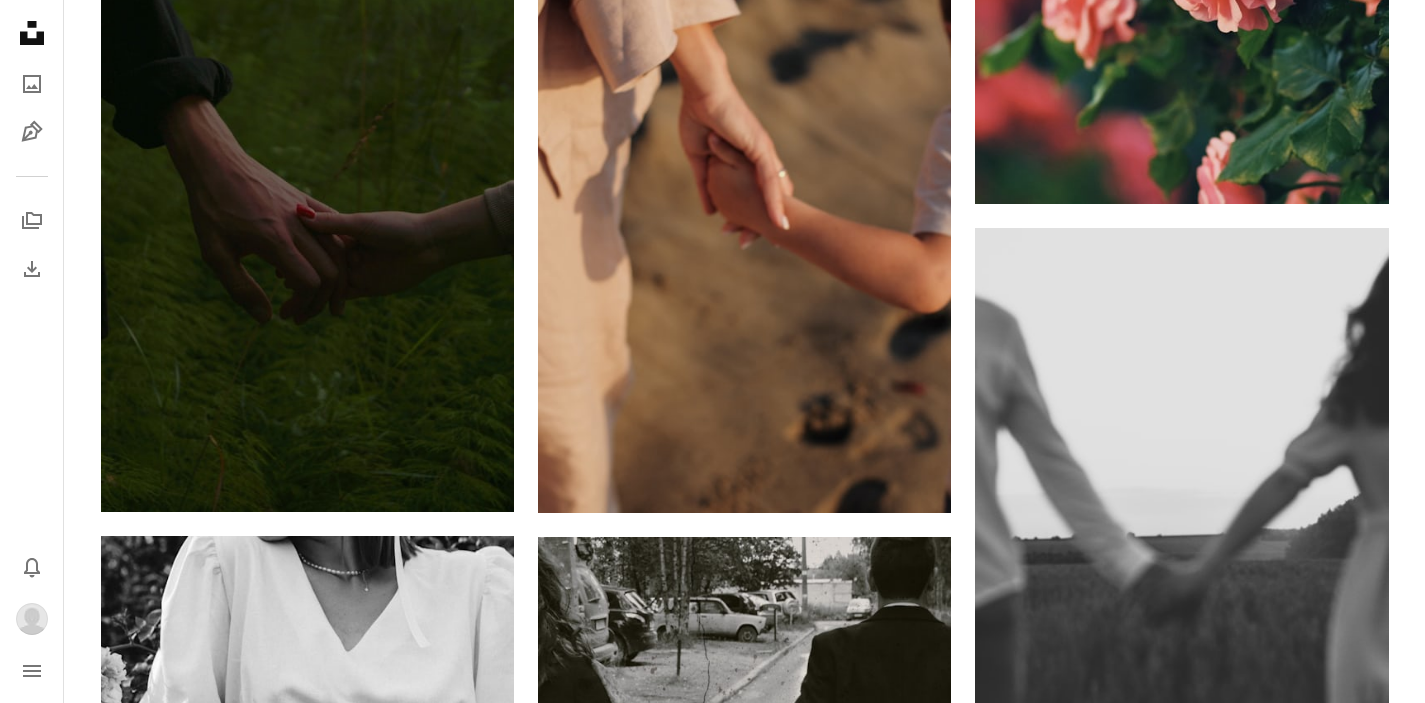 scroll, scrollTop: 6117, scrollLeft: 0, axis: vertical 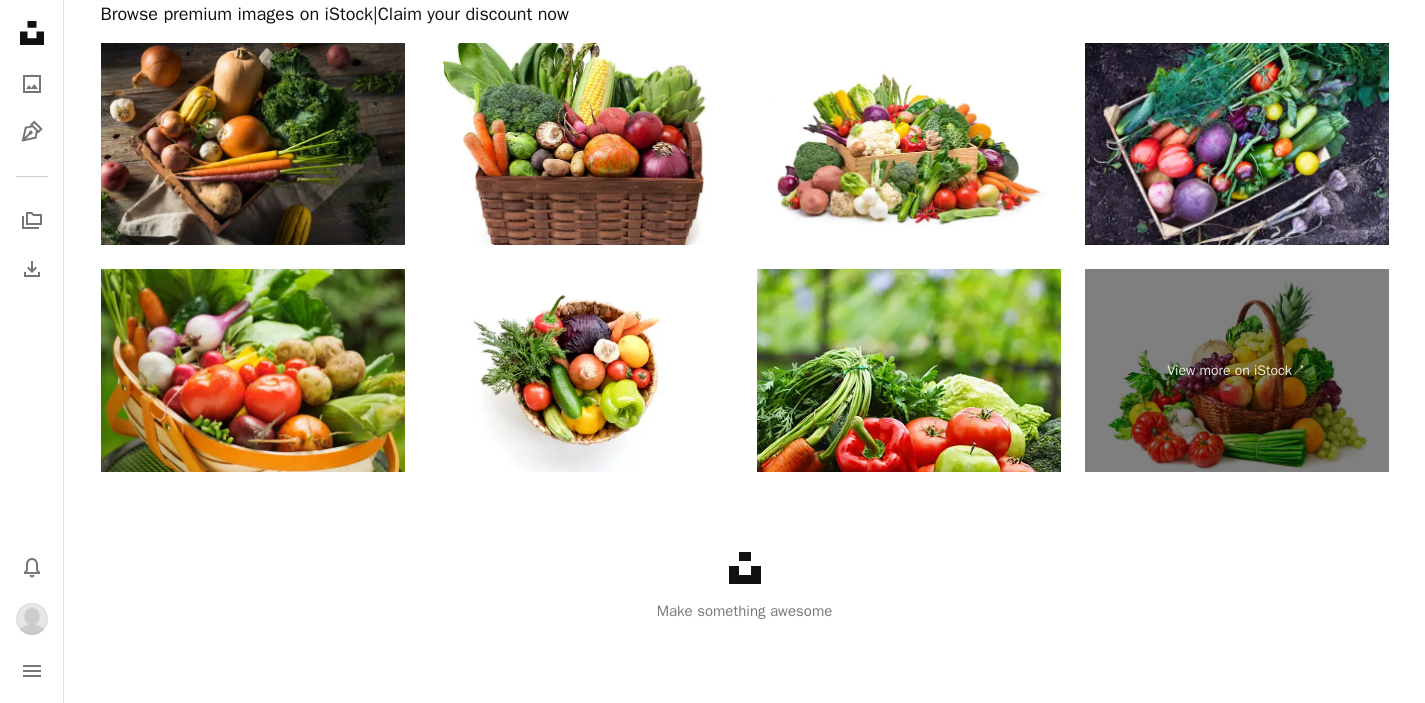 click on "License" at bounding box center (1014, -3434) 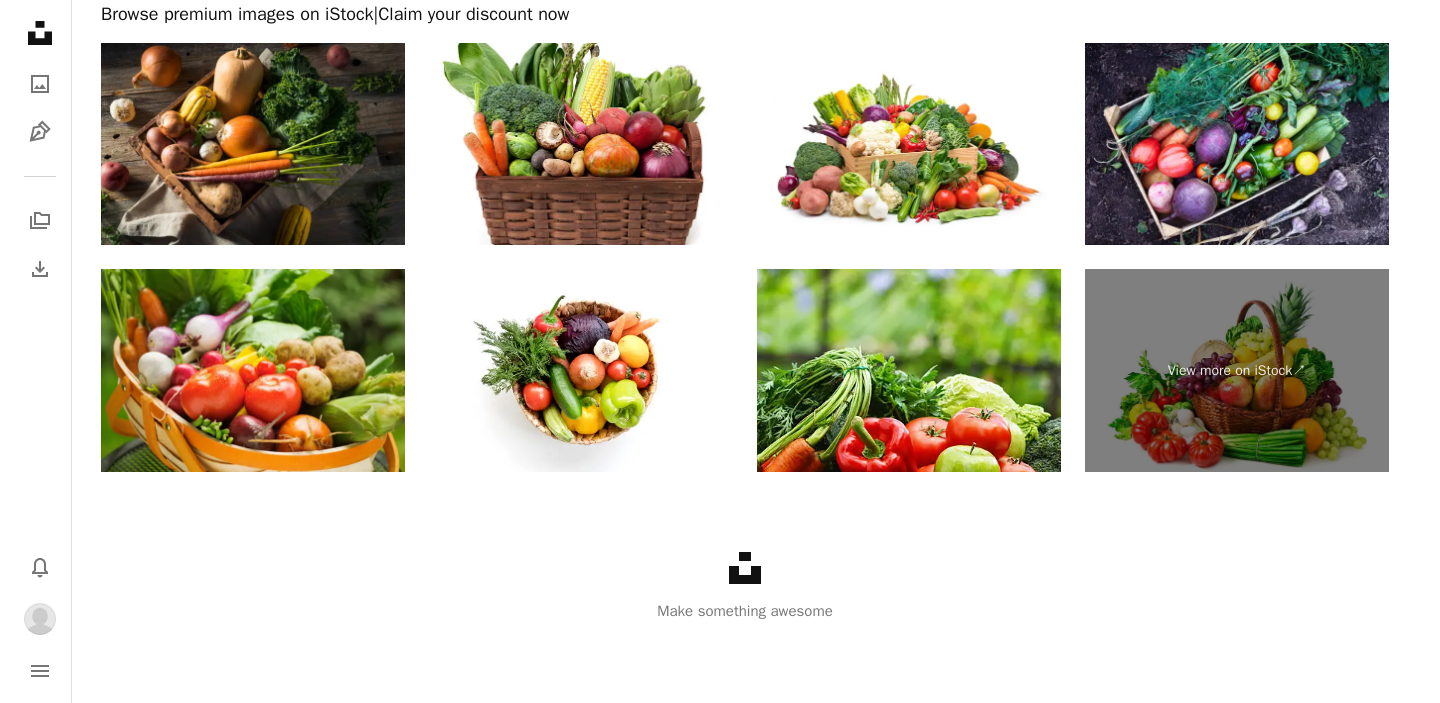 scroll, scrollTop: 0, scrollLeft: 0, axis: both 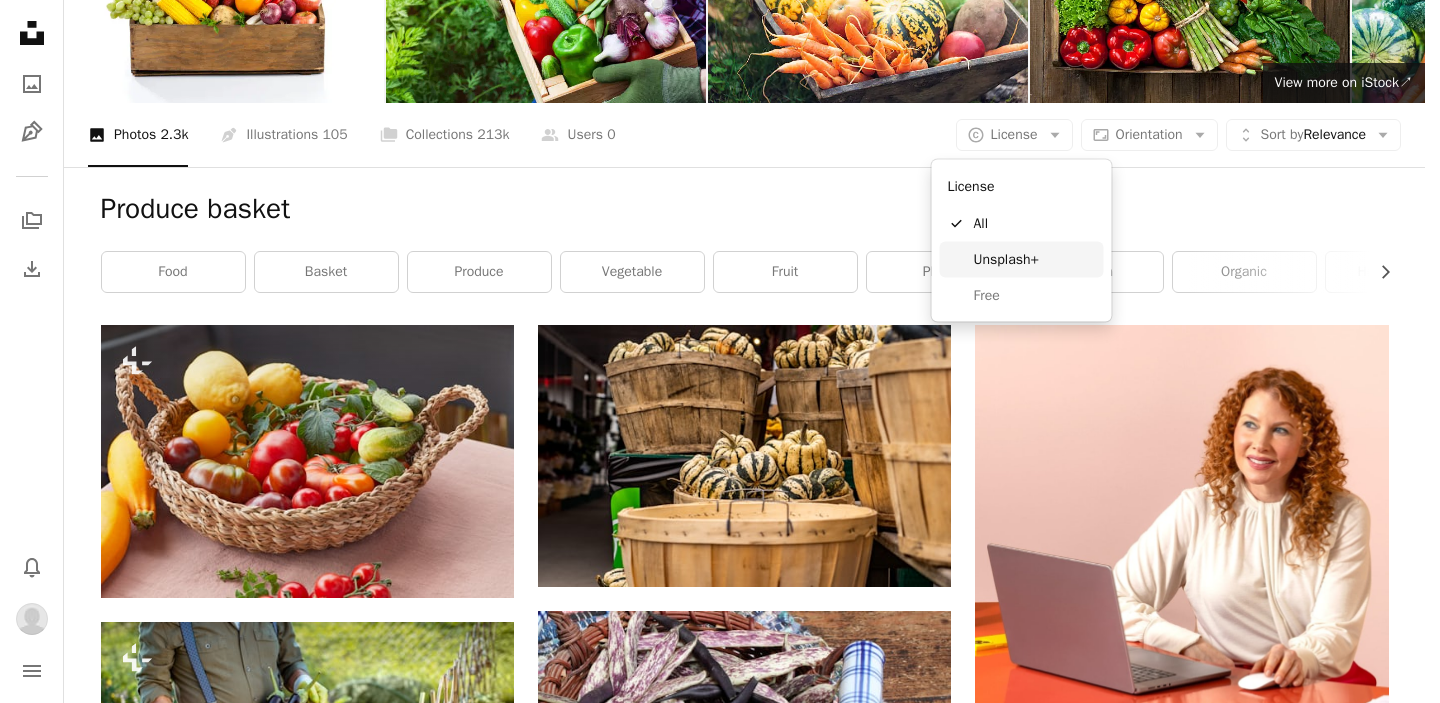 click on "Unsplash+" at bounding box center (1035, 259) 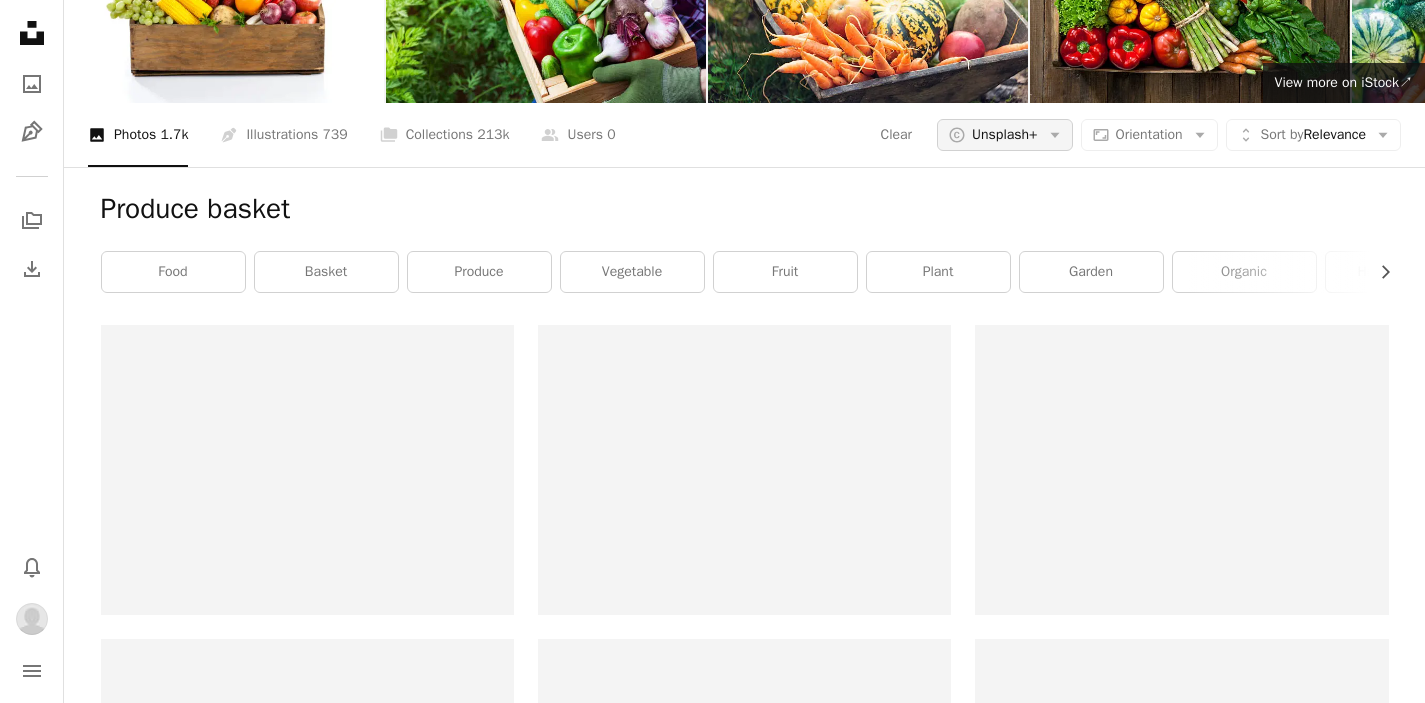 click on "Unsplash+" at bounding box center [1004, 135] 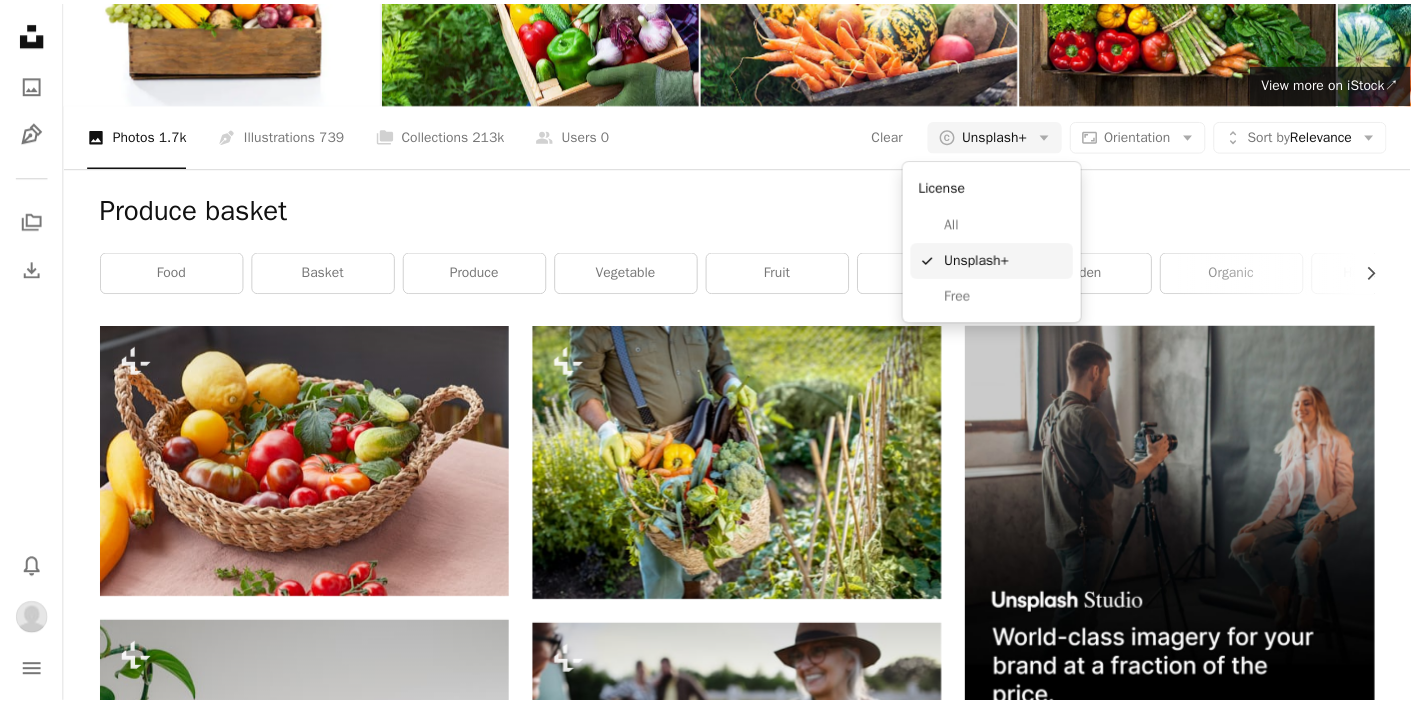 scroll, scrollTop: 0, scrollLeft: 0, axis: both 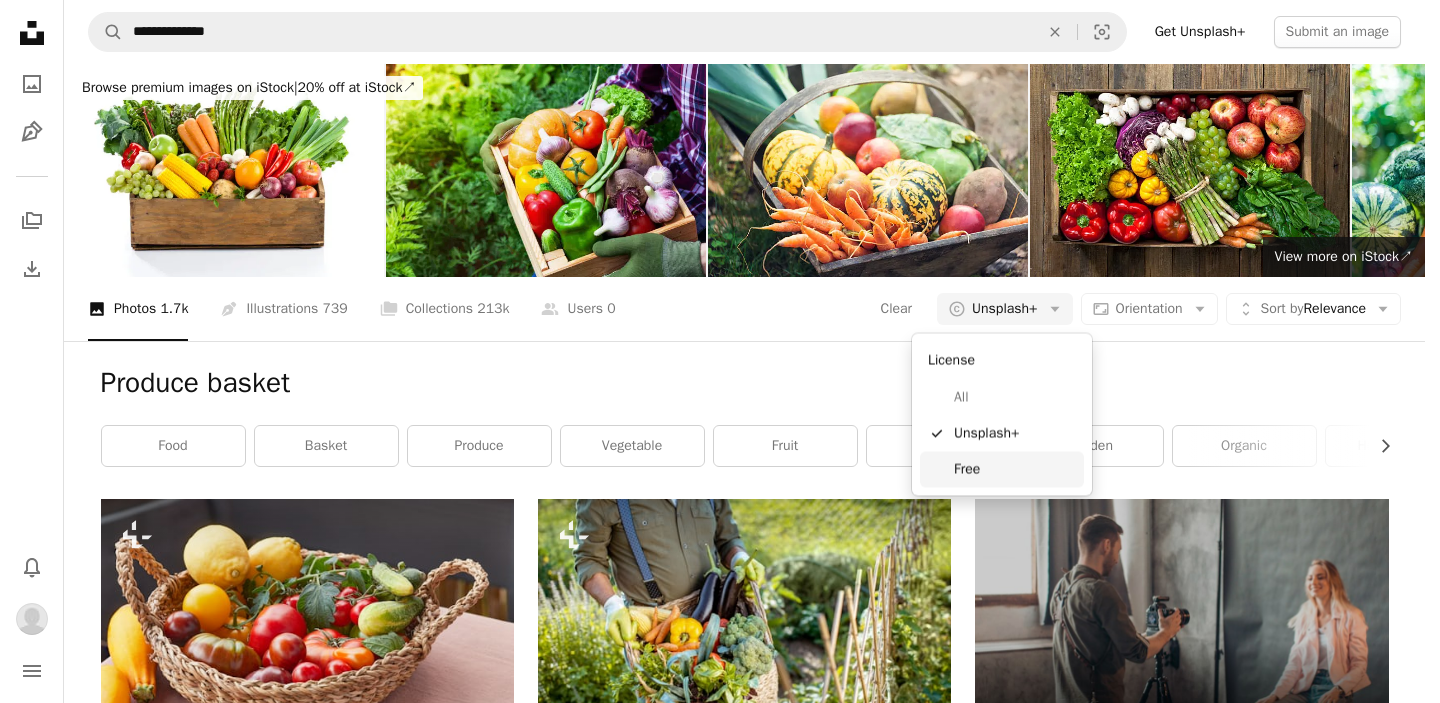 click on "Free" at bounding box center (1015, 469) 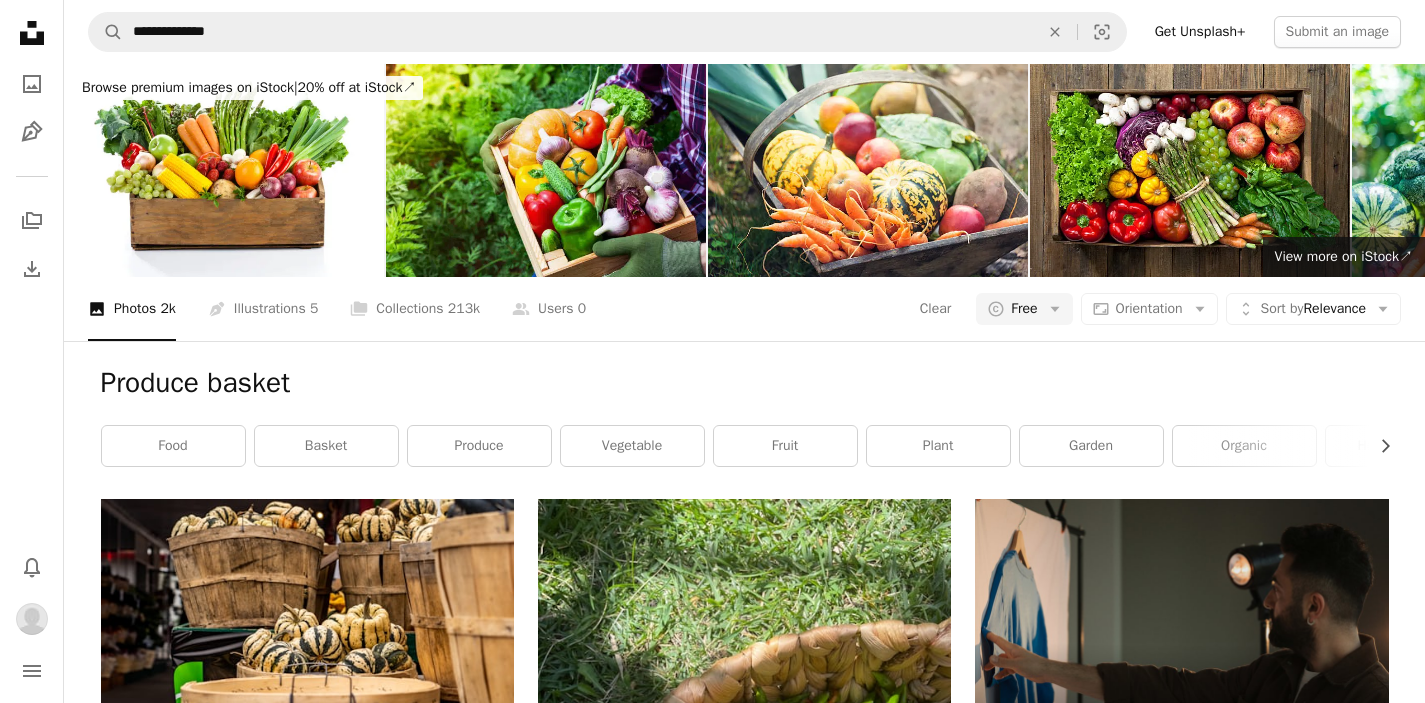 scroll, scrollTop: 1206, scrollLeft: 0, axis: vertical 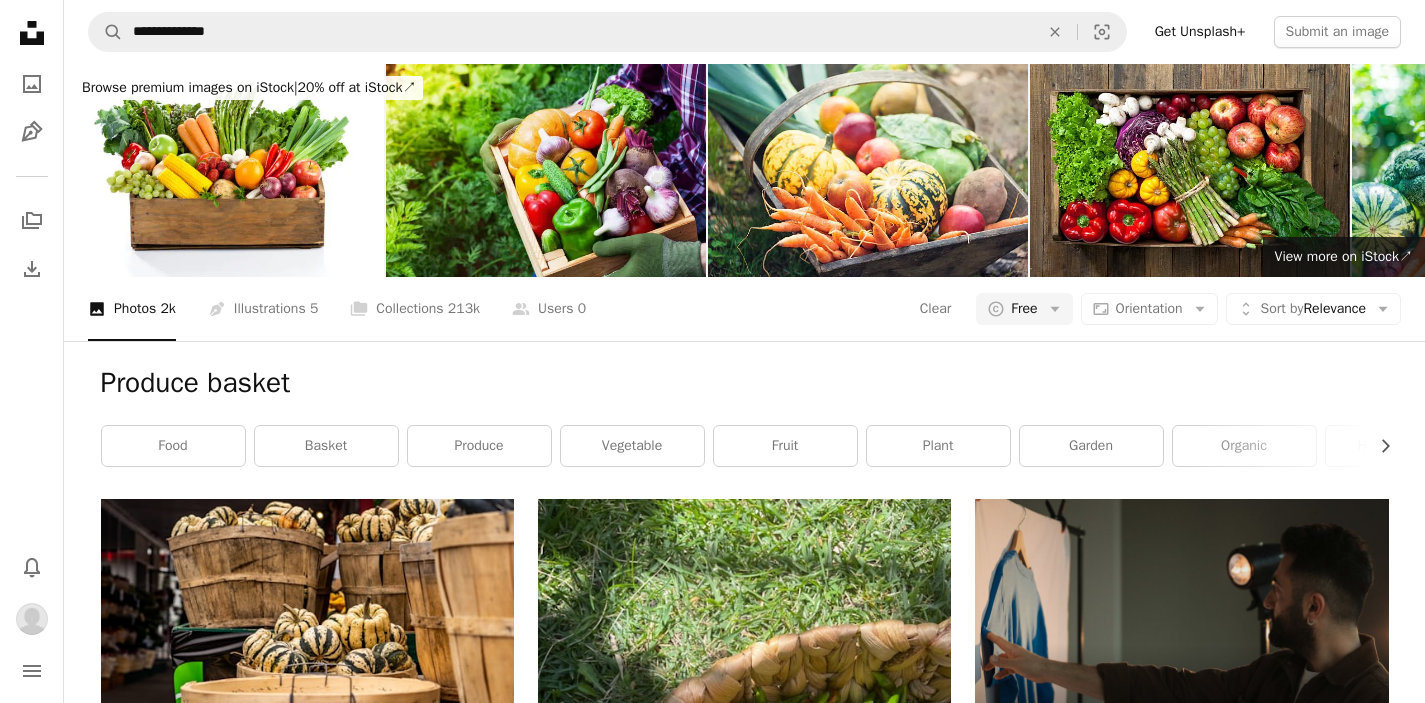 click on "A heart" at bounding box center (1301, 1378) 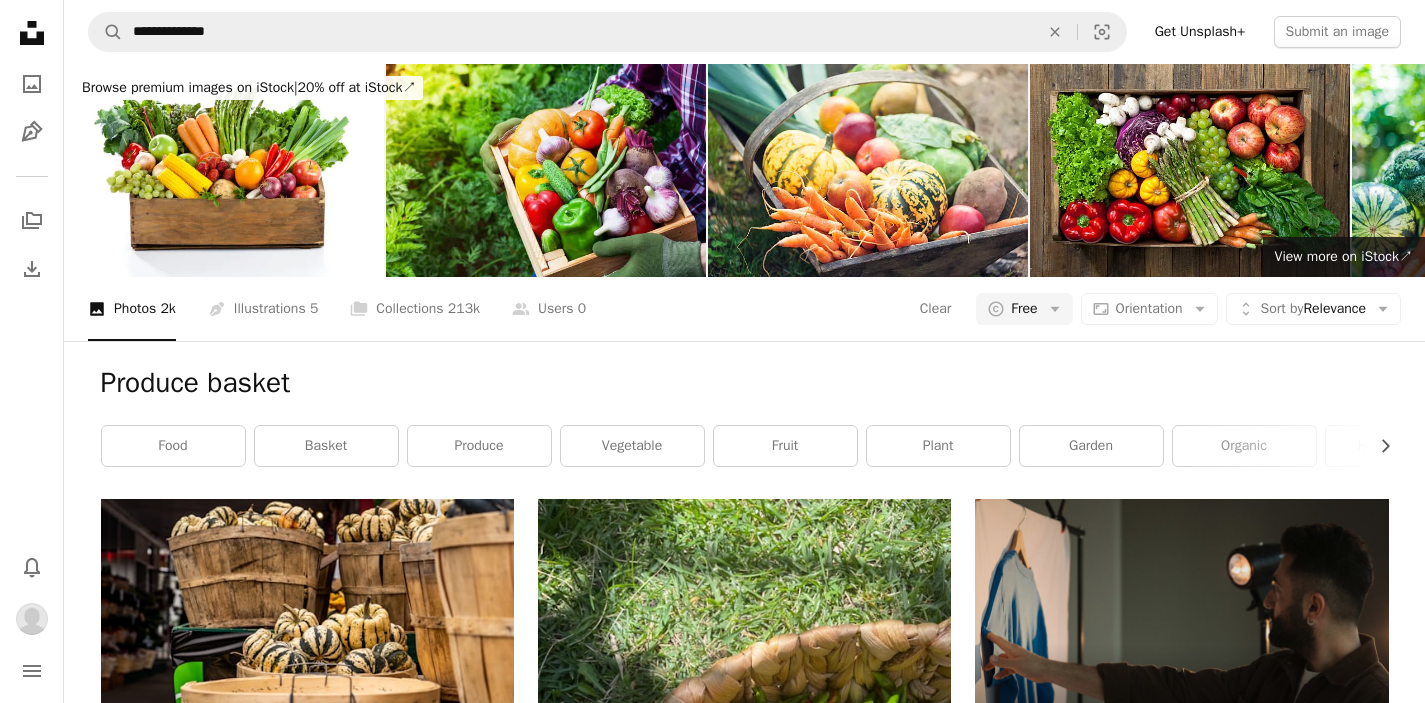 scroll, scrollTop: 8210, scrollLeft: 0, axis: vertical 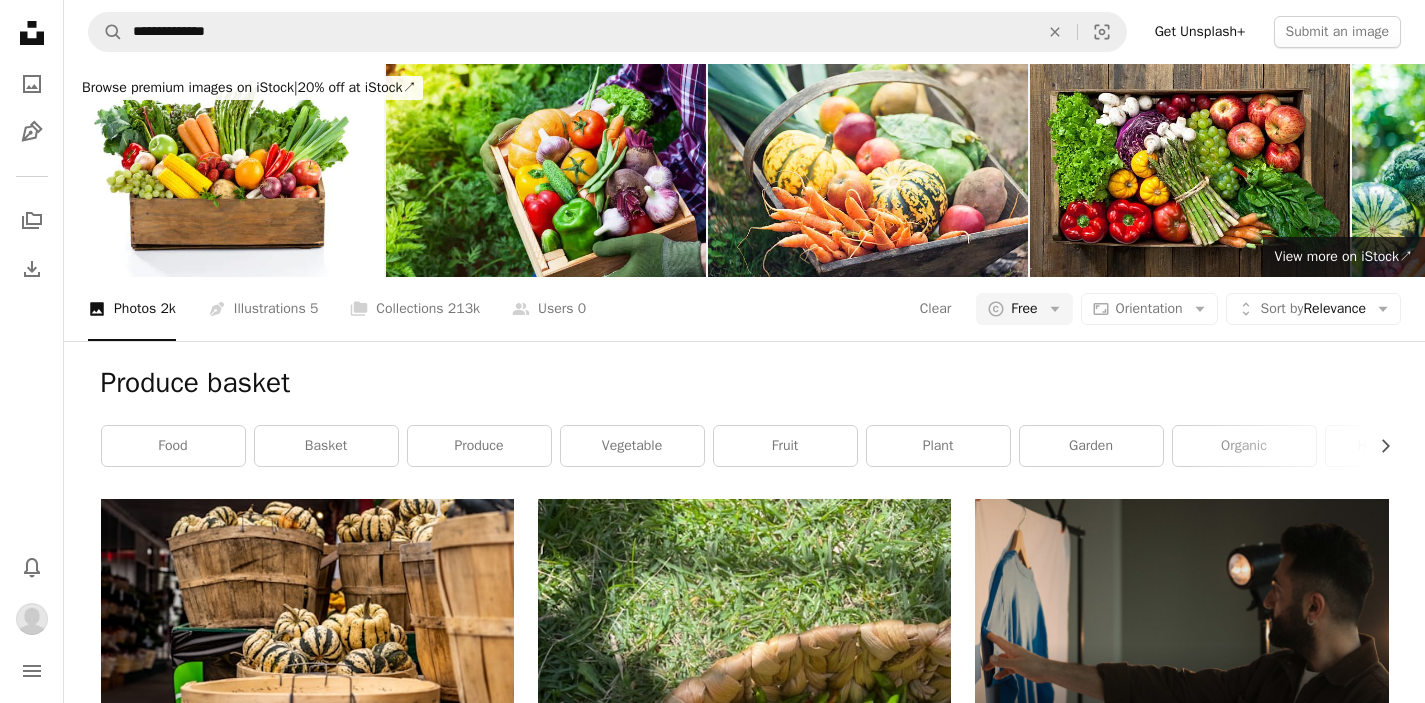 click 